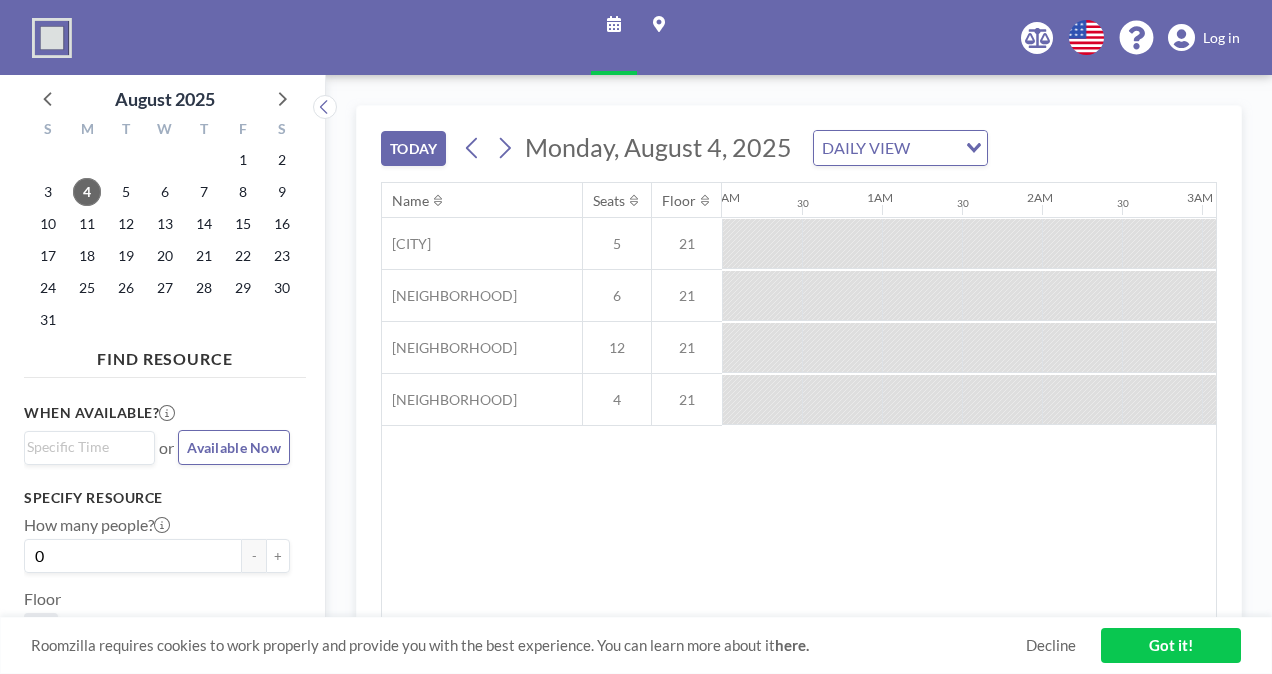 scroll, scrollTop: 0, scrollLeft: 0, axis: both 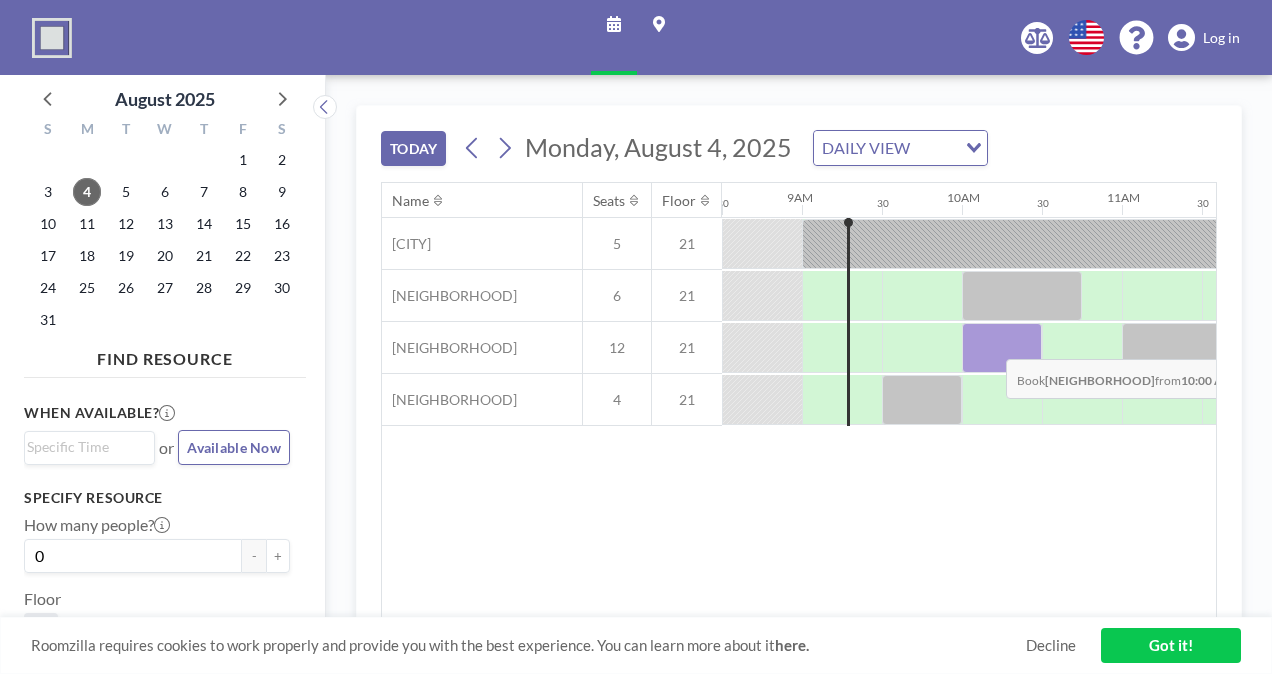 click at bounding box center [1002, 348] 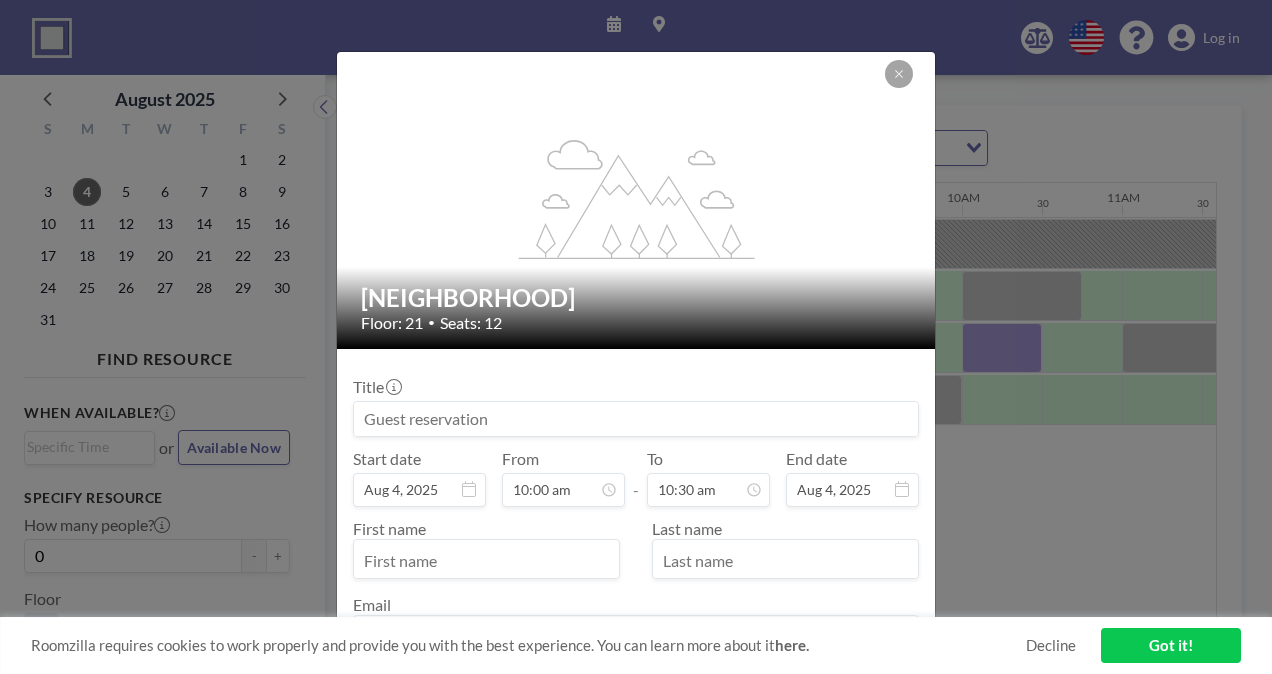 drag, startPoint x: 710, startPoint y: 416, endPoint x: 292, endPoint y: 326, distance: 427.57922 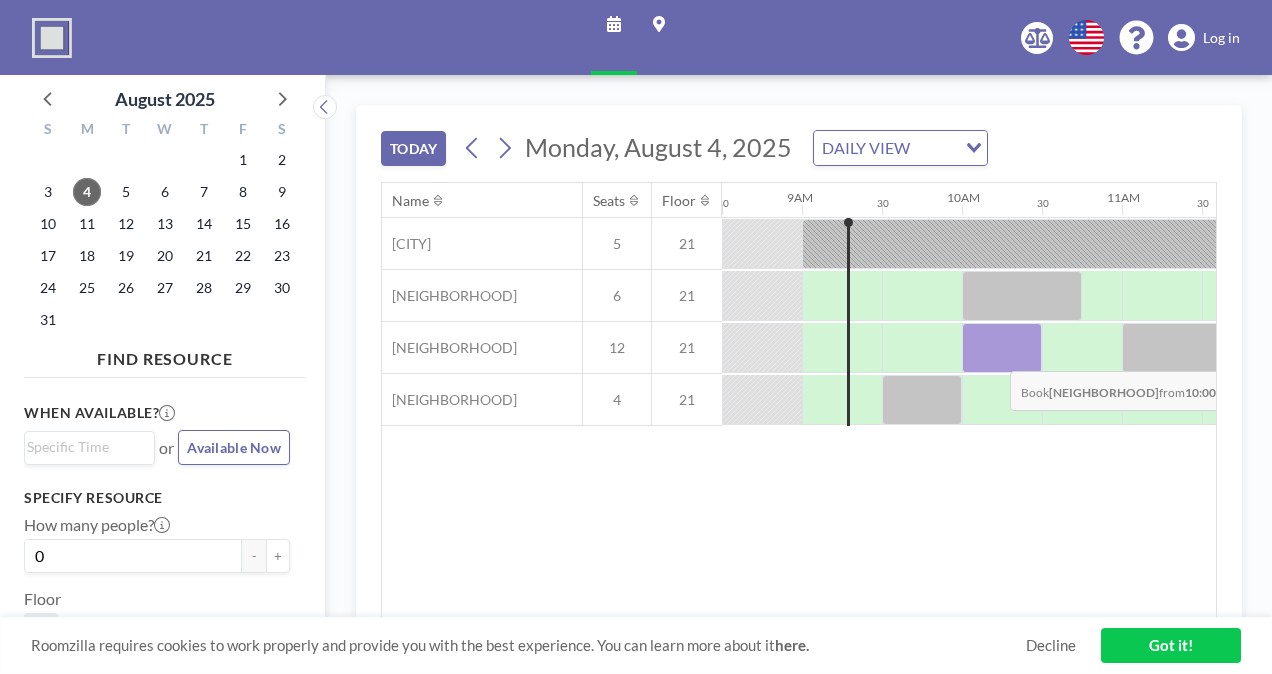 click at bounding box center [1002, 348] 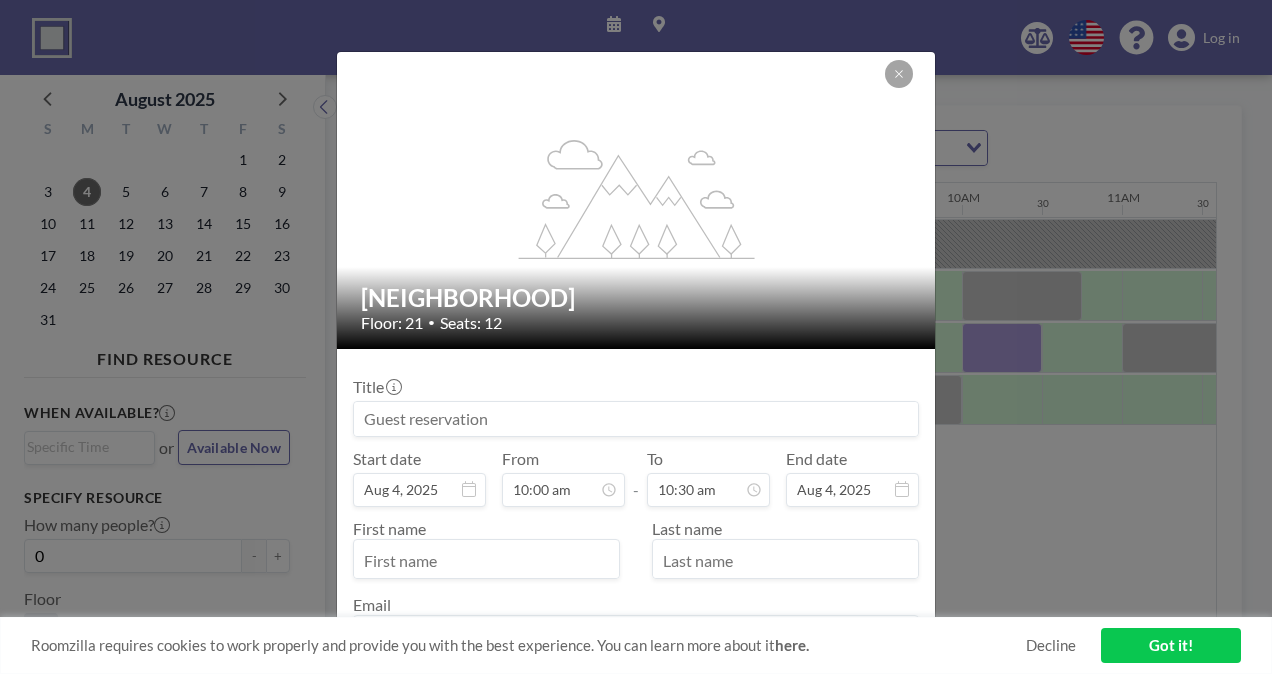click at bounding box center (636, 419) 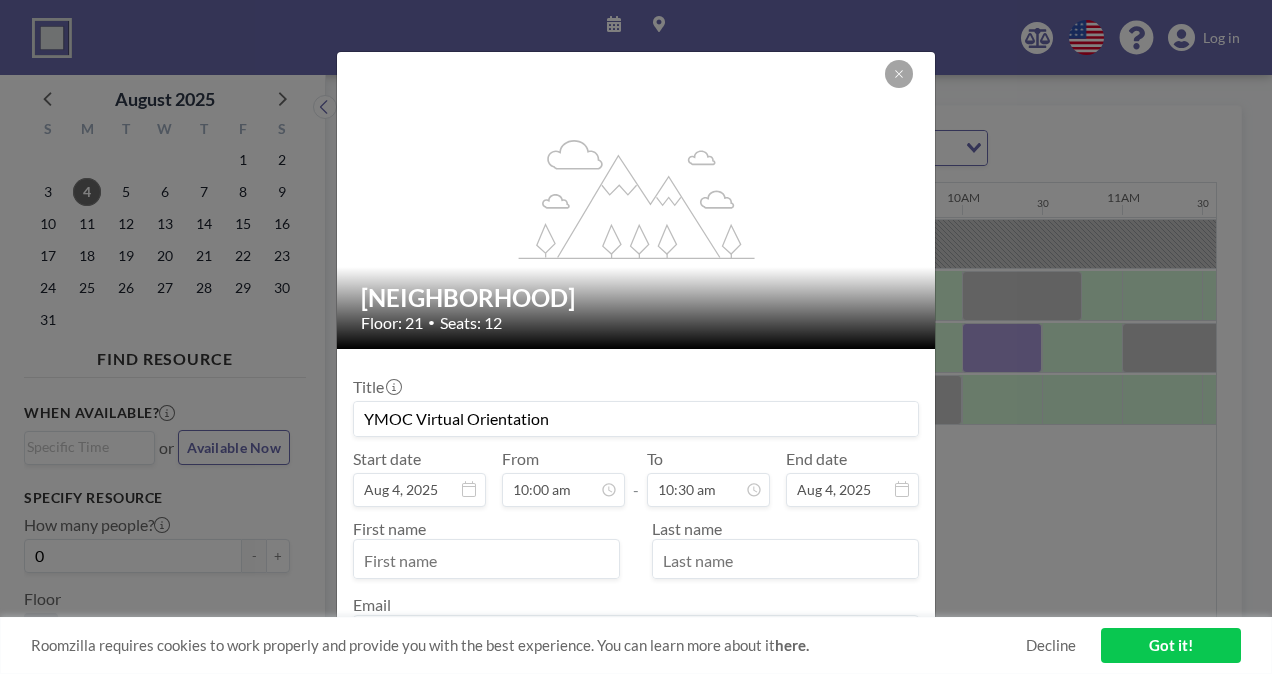 scroll, scrollTop: 139, scrollLeft: 0, axis: vertical 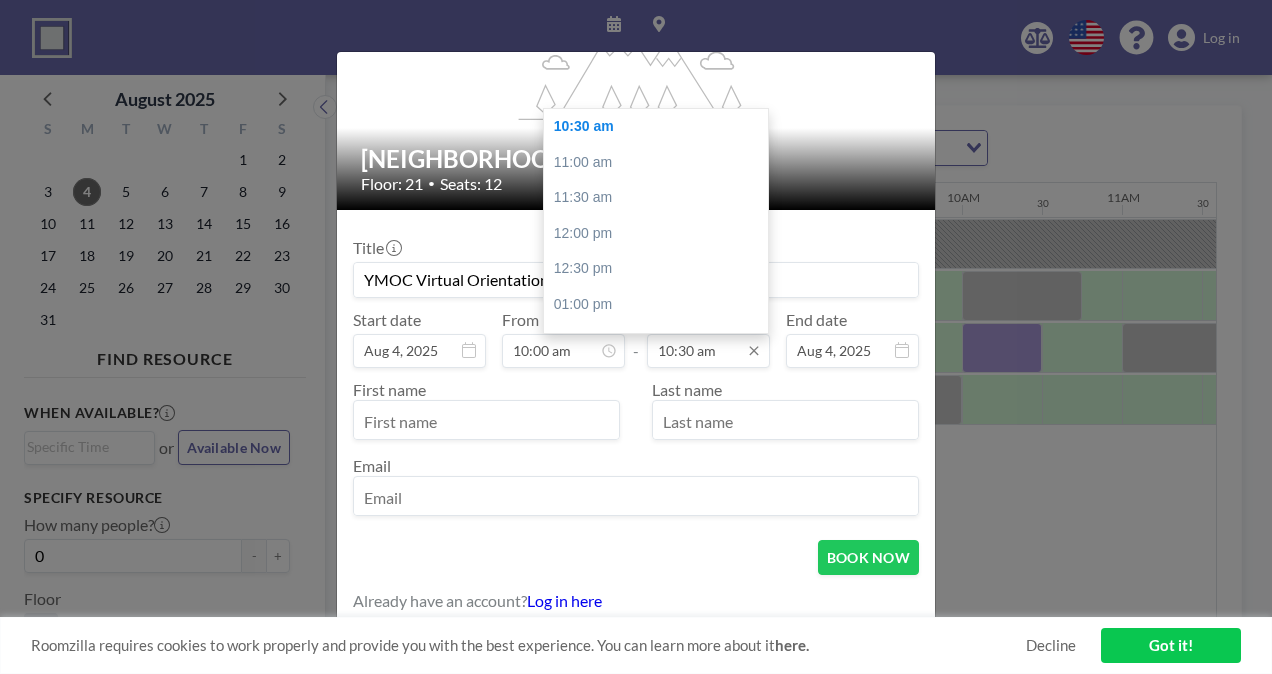 type on "YMOC Virtual Orientation" 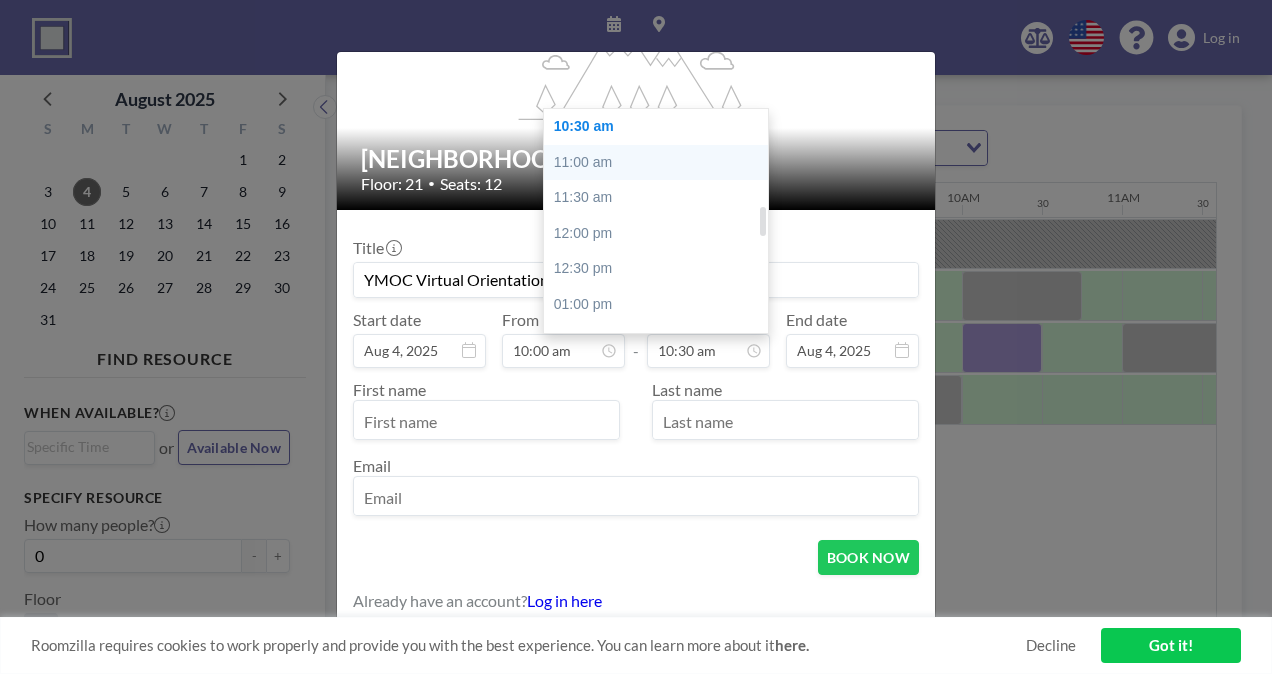 click on "11:00 am" at bounding box center [661, 163] 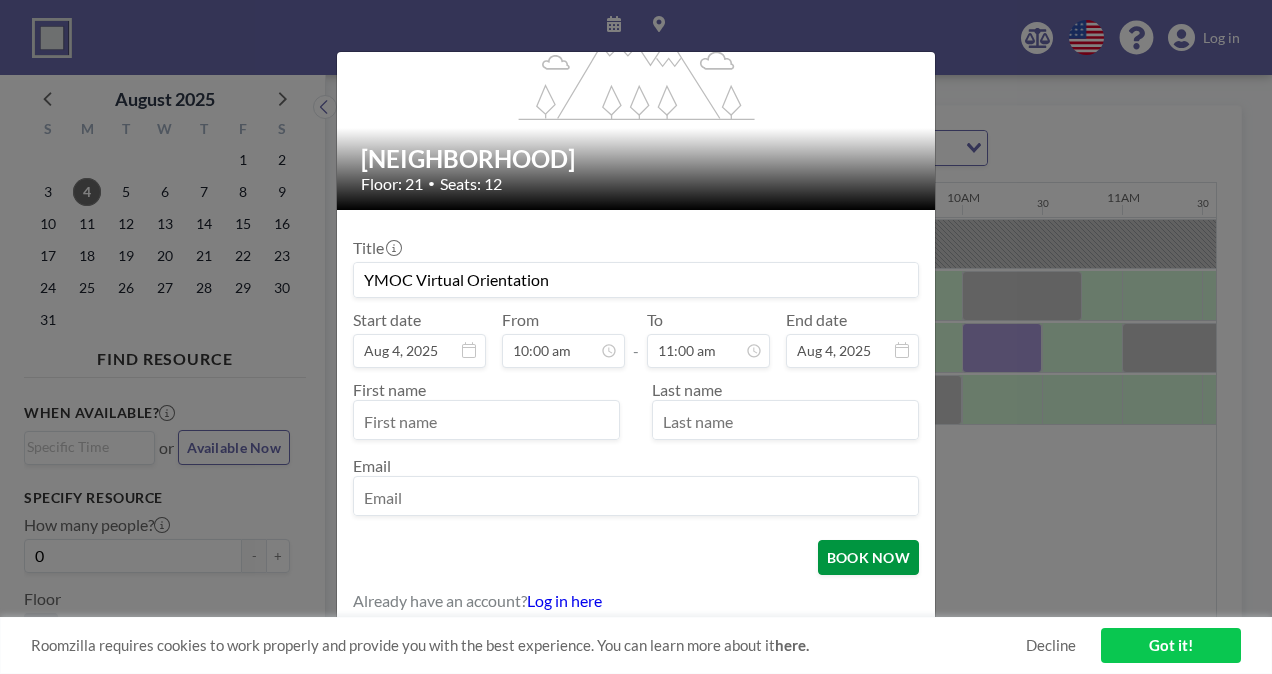 click on "BOOK NOW" at bounding box center [868, 557] 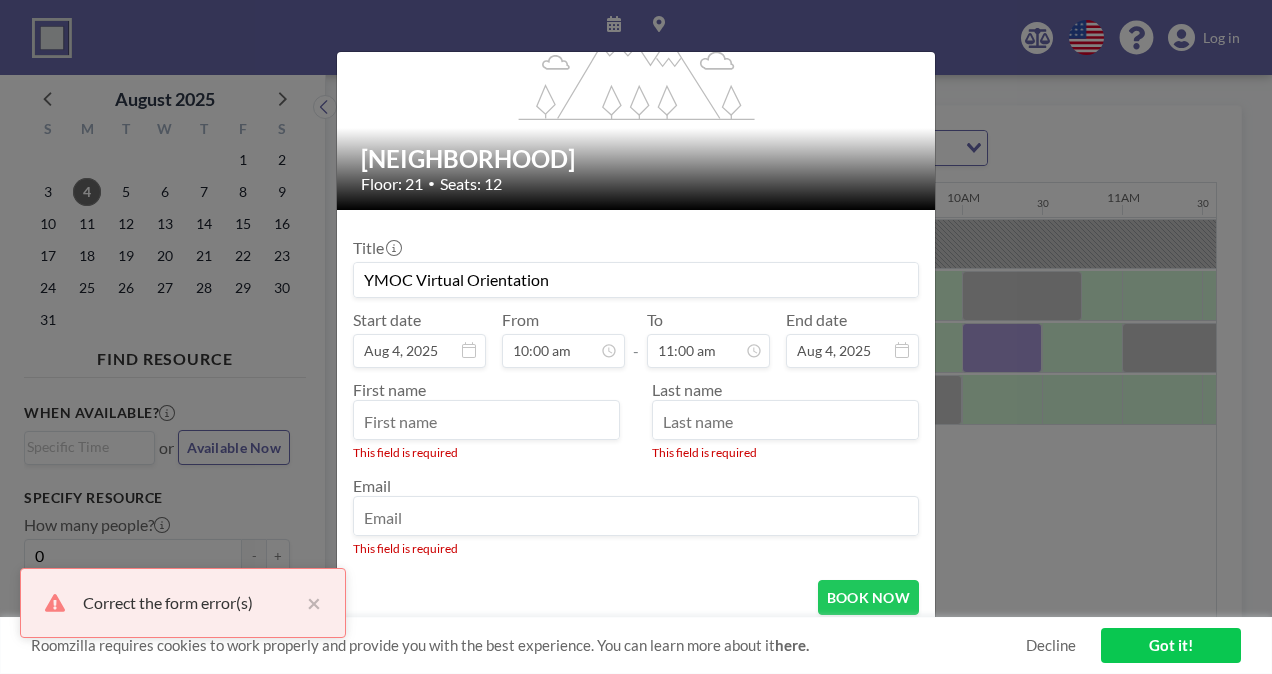 click at bounding box center (486, 422) 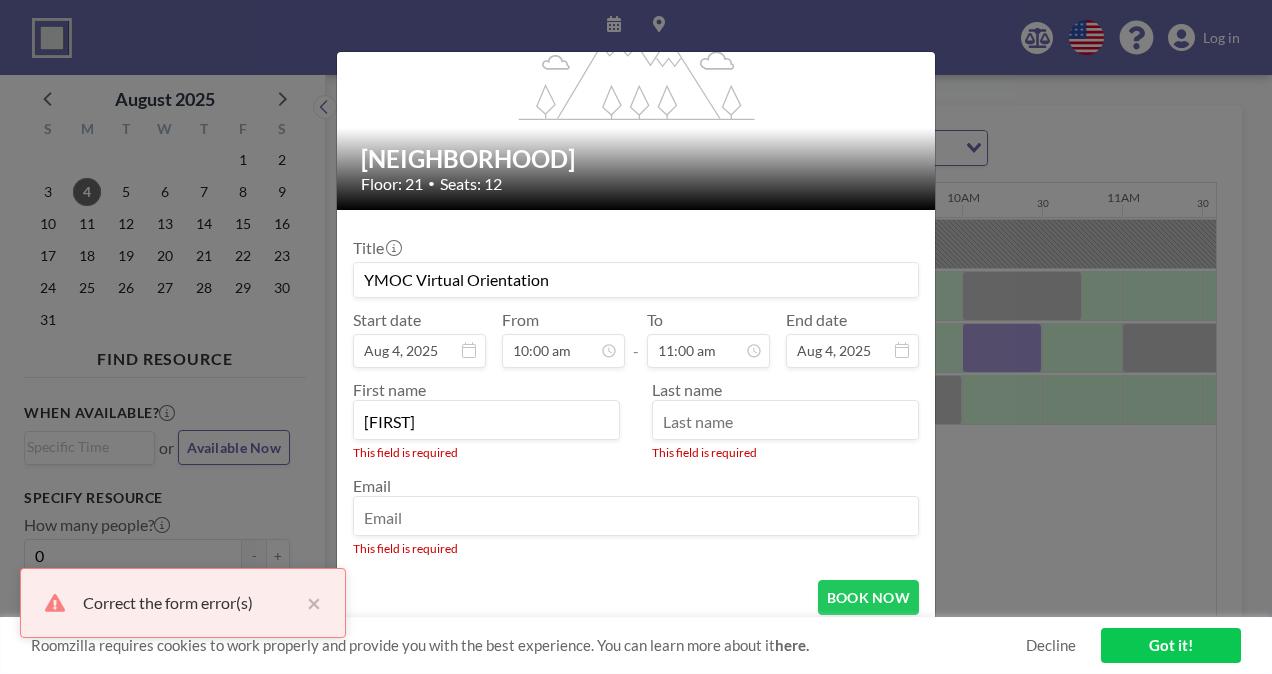 type on "[FIRST]" 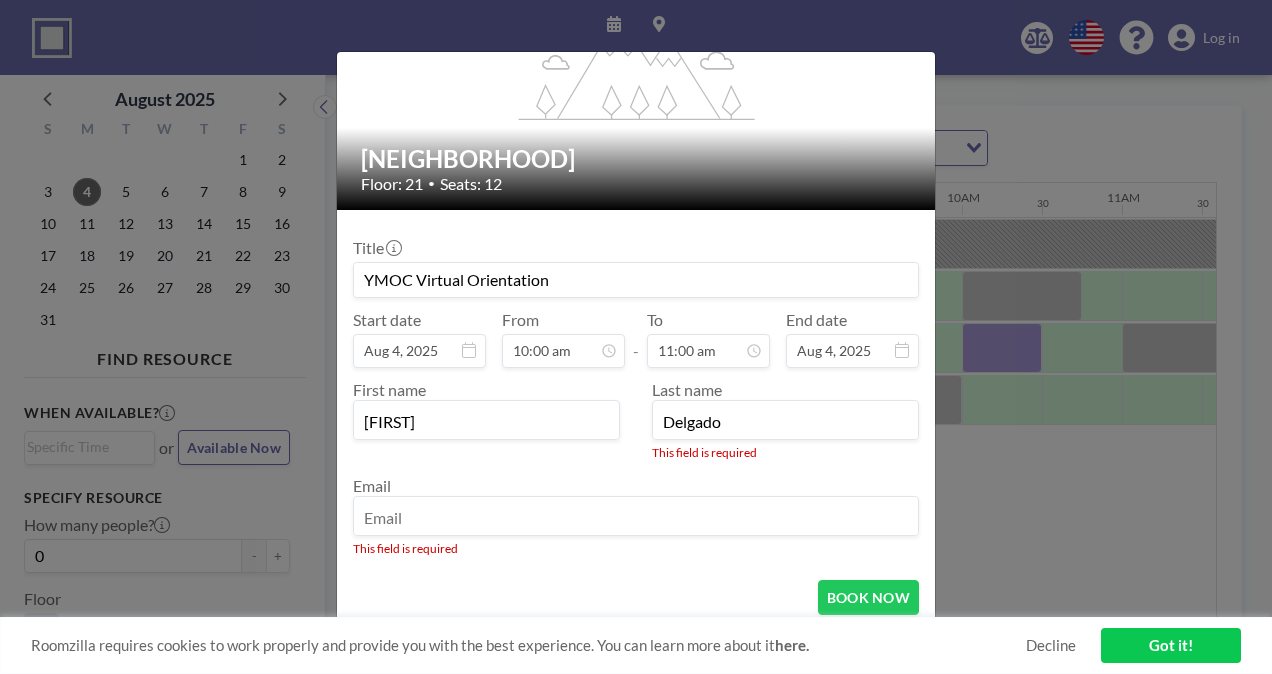 type on "Delgado" 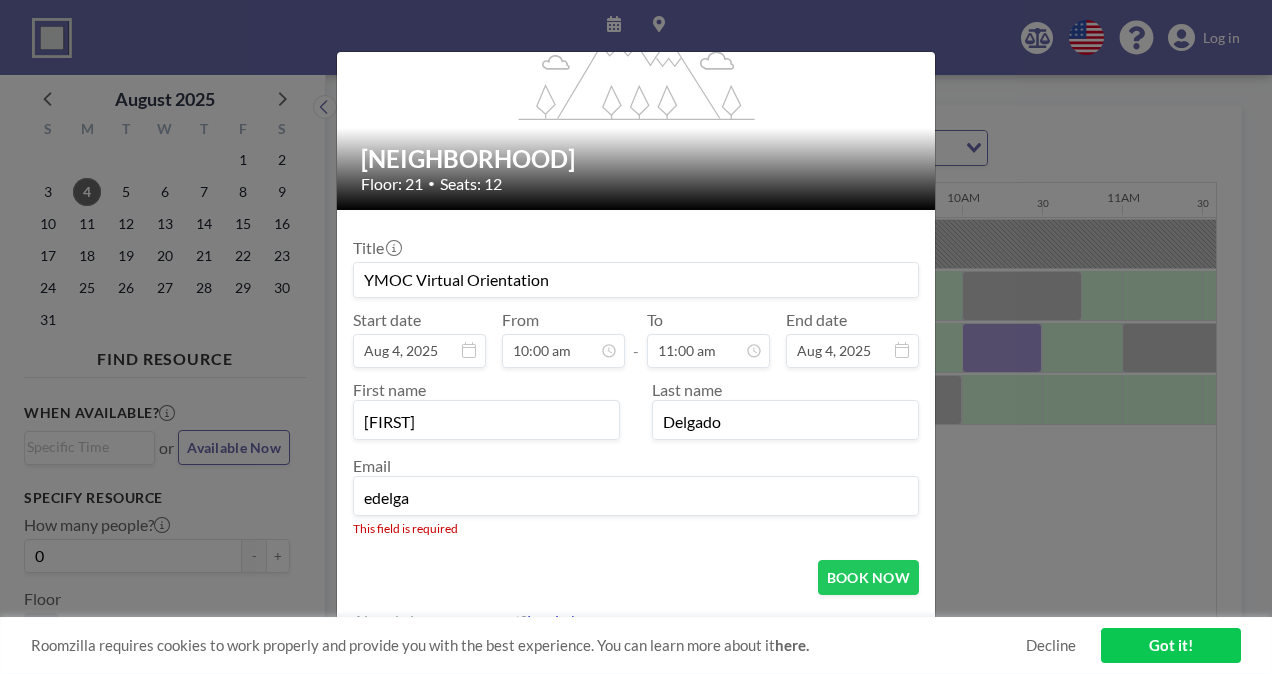 type on "[EMAIL]" 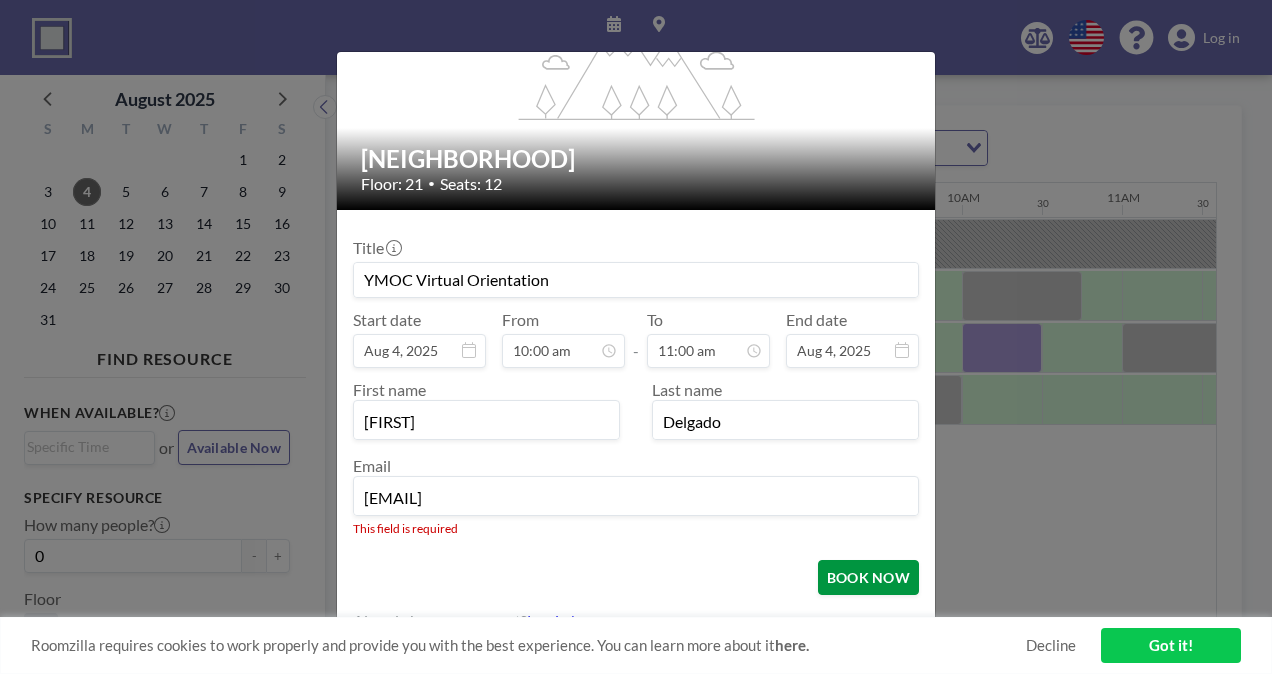click on "Title  YMOC Virtual Orientation  Start date  Aug 4, 2025  From  10:00 am      -   11:00 am      End date  Aug 4, 2025  First name  [FIRST]  Last name  [LAST]  Email  [EMAIL]  This field is required            BOOK NOW  Already have an account?  Log in here" at bounding box center (636, 428) 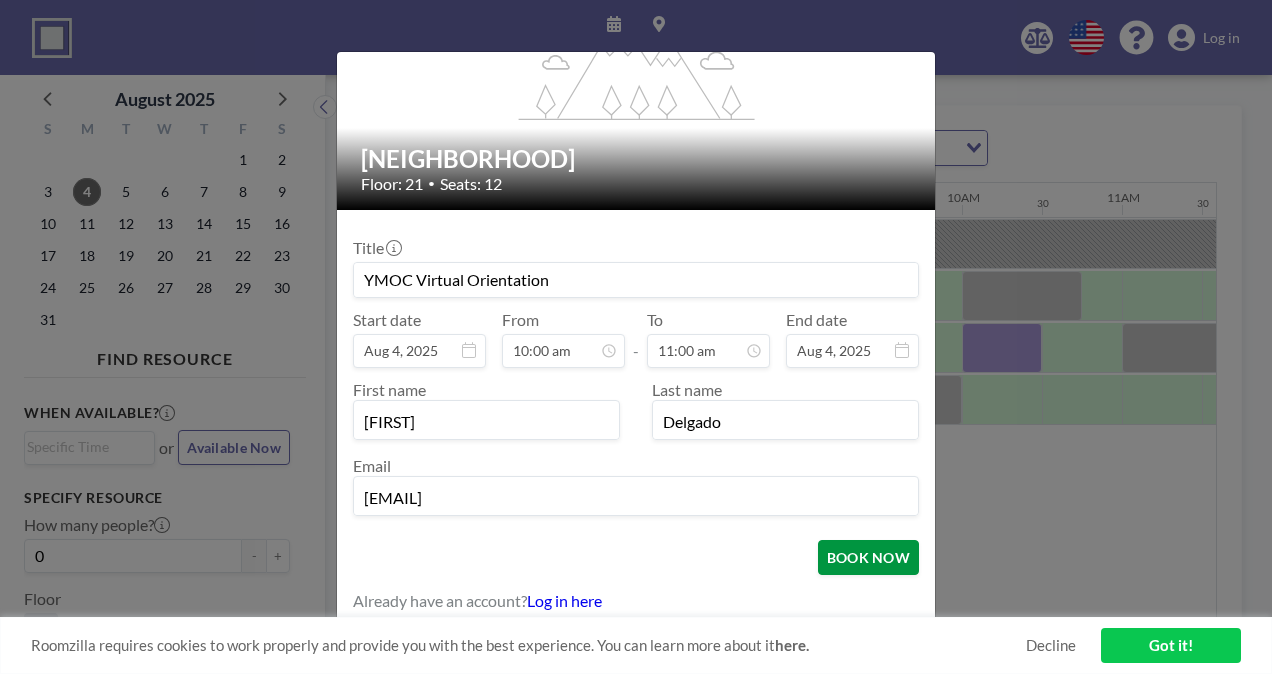 click on "BOOK NOW" at bounding box center (868, 557) 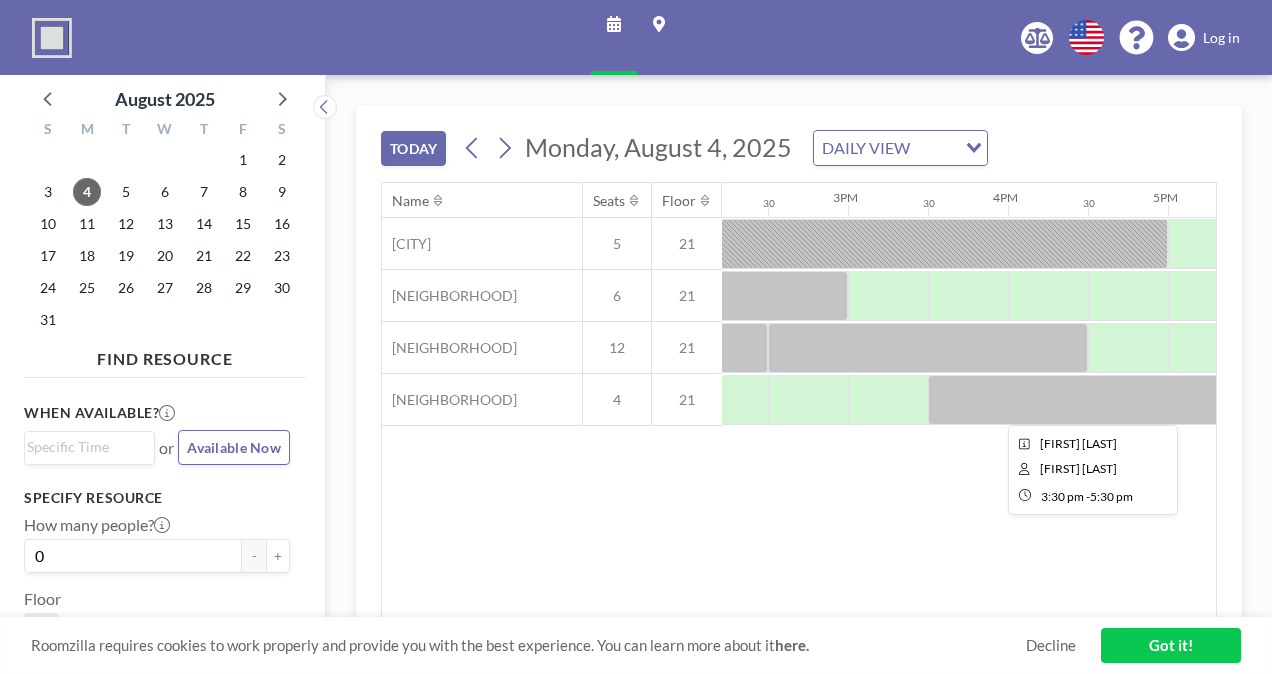scroll, scrollTop: 0, scrollLeft: 2359, axis: horizontal 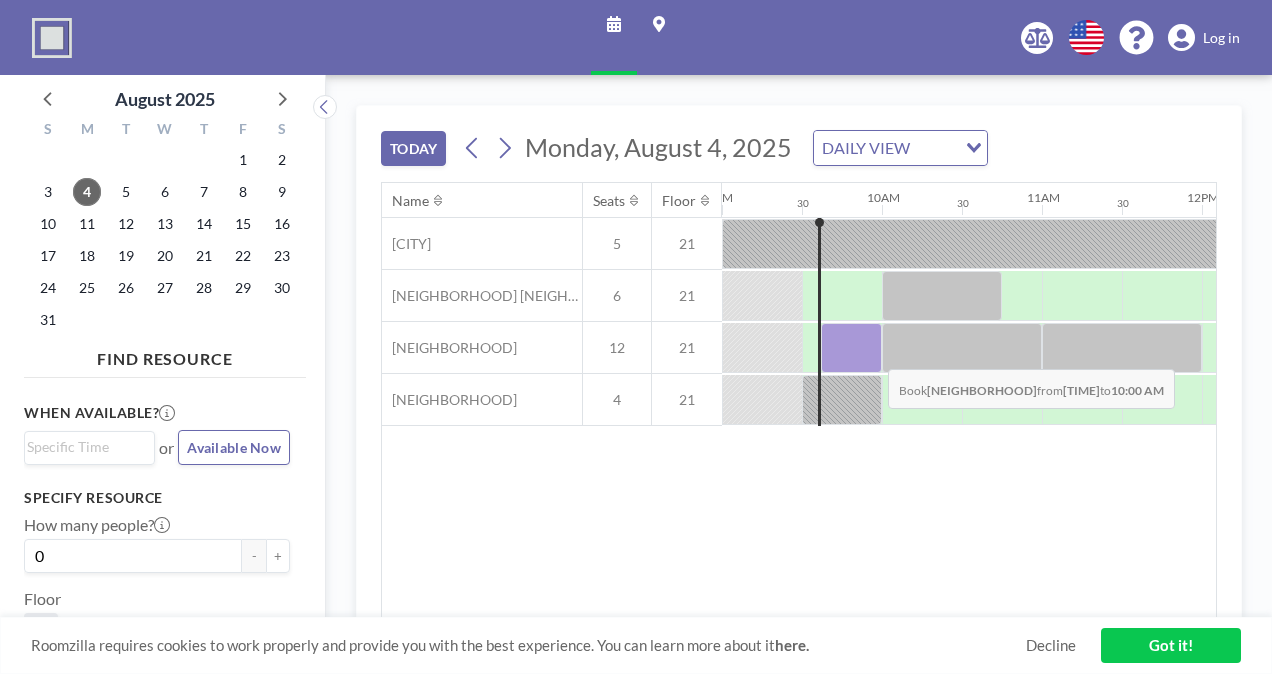 click at bounding box center (851, 348) 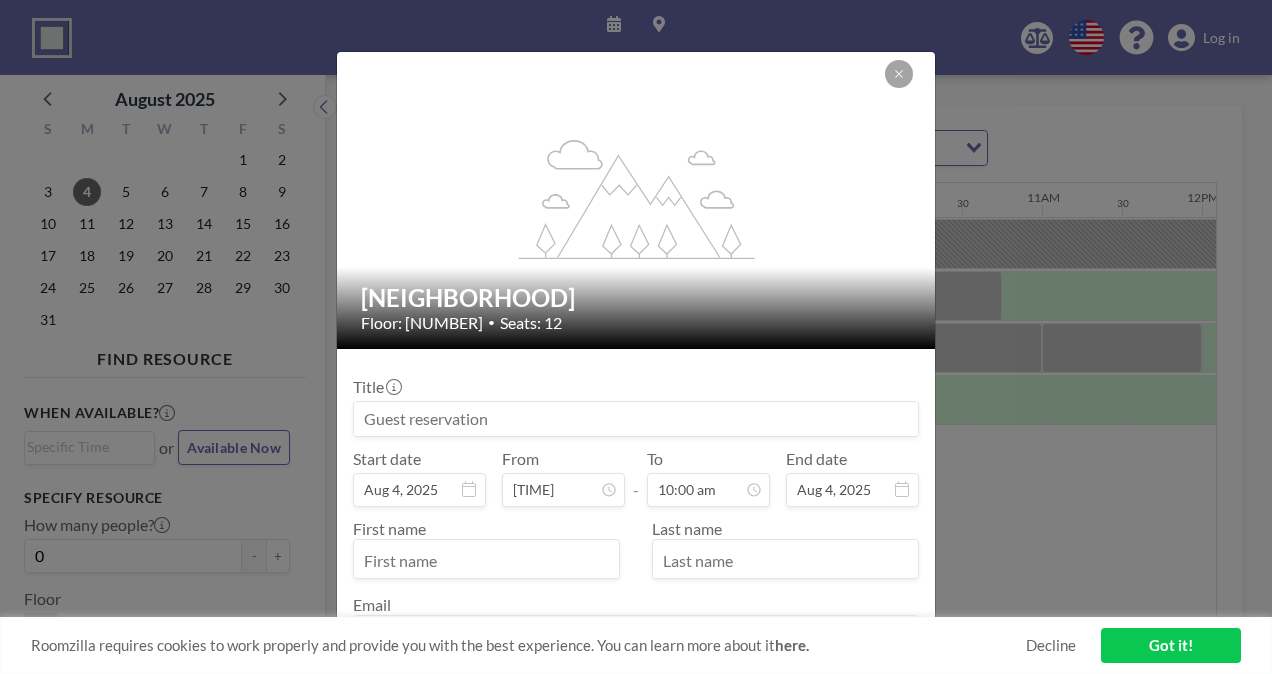 scroll, scrollTop: 114, scrollLeft: 0, axis: vertical 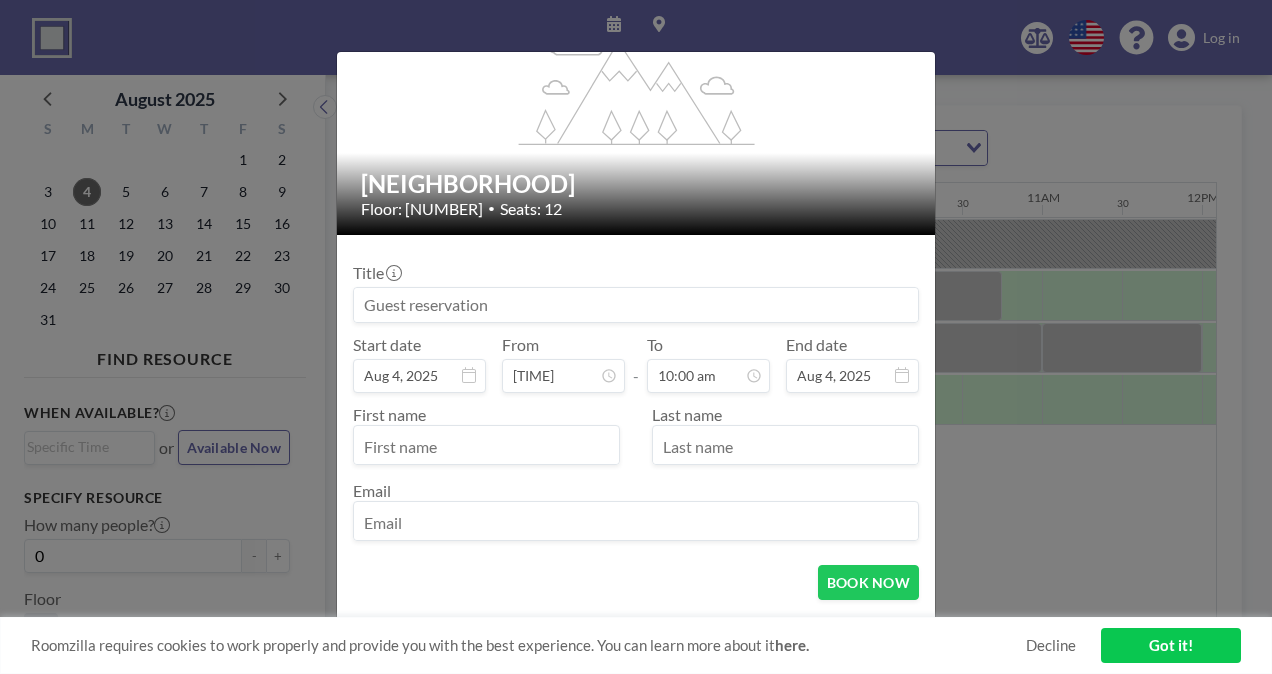 drag, startPoint x: 590, startPoint y: 310, endPoint x: 367, endPoint y: 302, distance: 223.14345 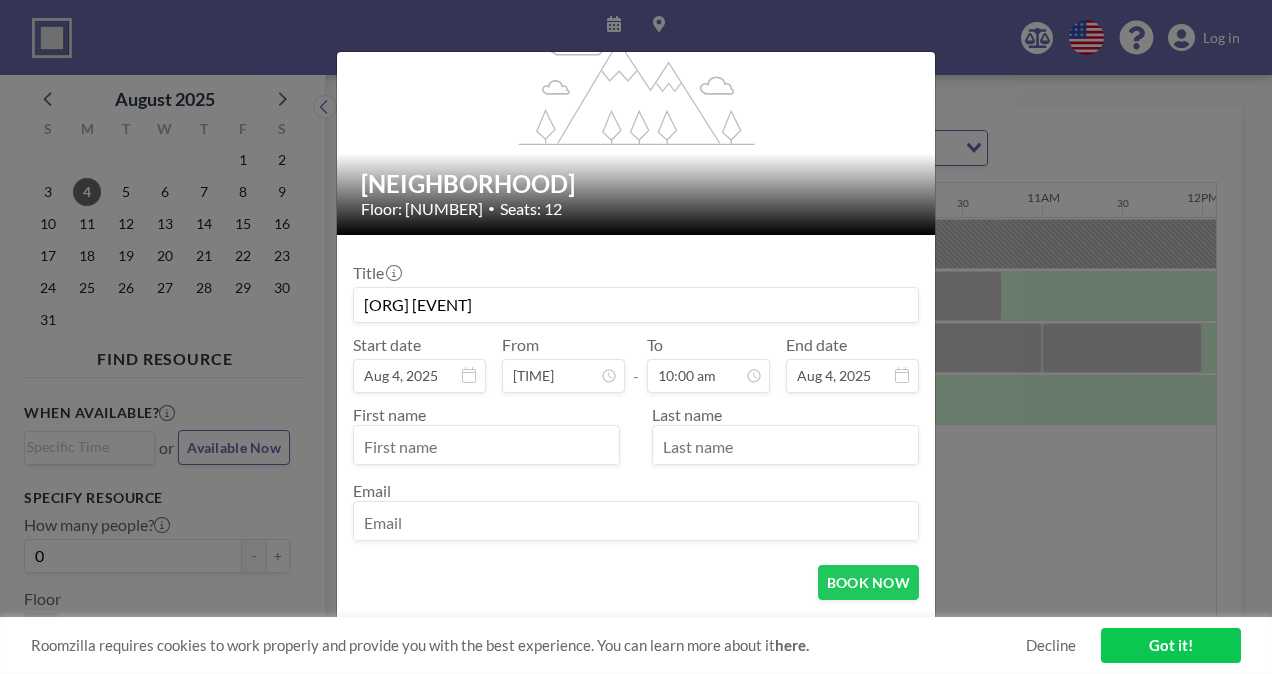 type on "[FIRST]" 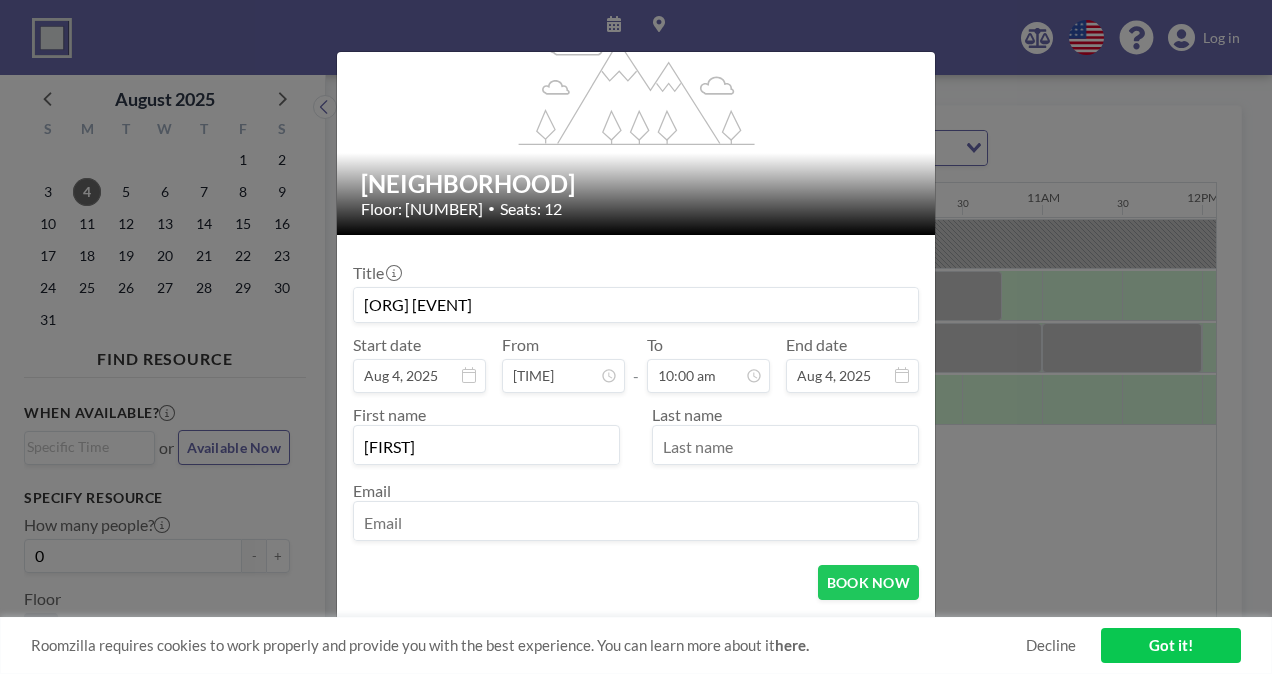 type on "Delgado" 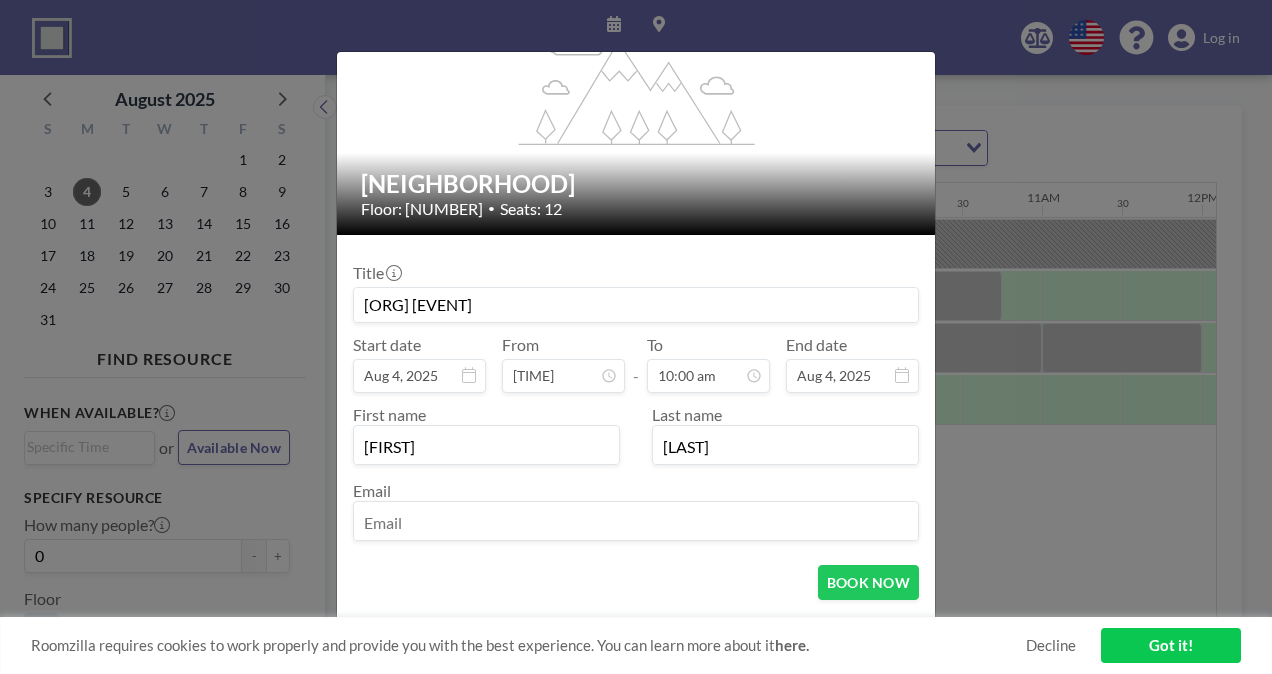 type on "[EMAIL]" 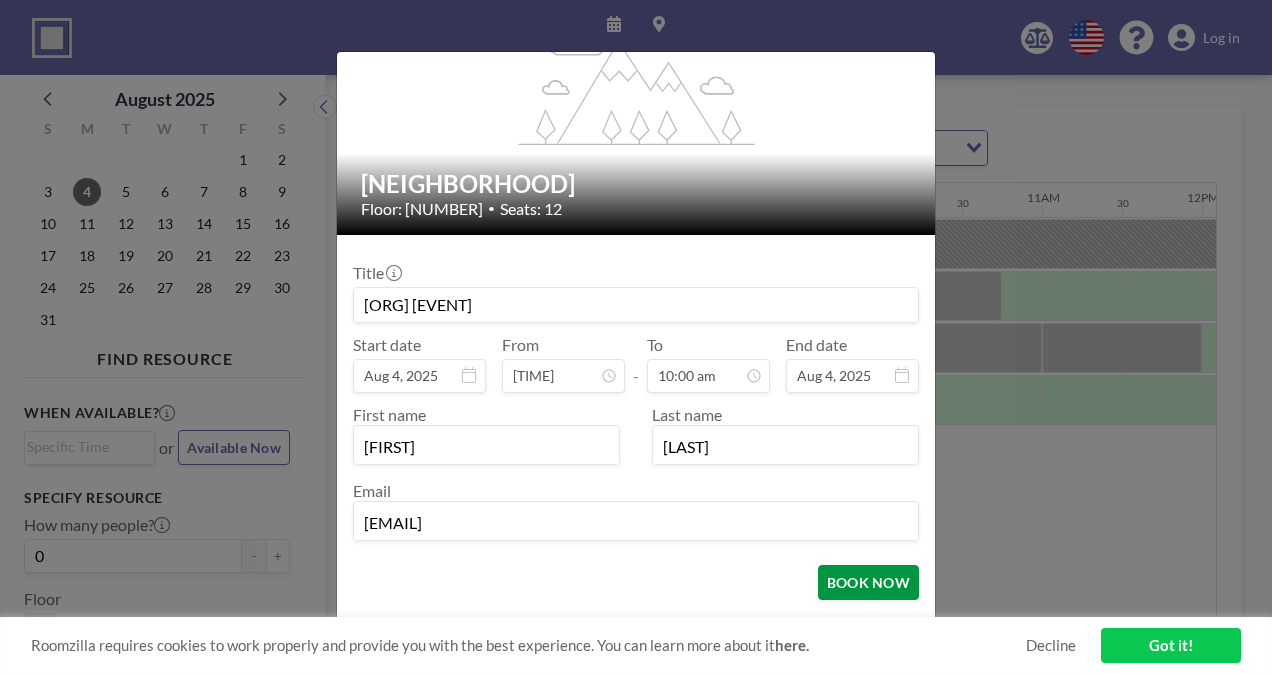 click on "BOOK NOW" at bounding box center (868, 582) 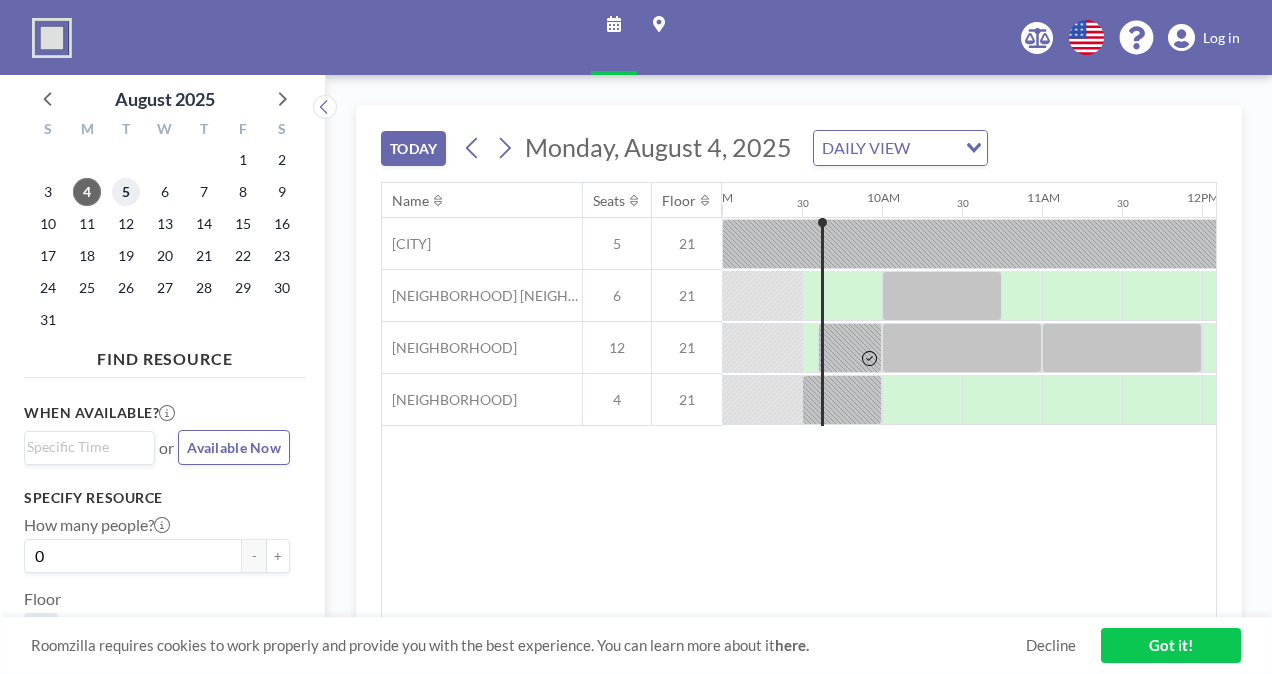 click on "5" at bounding box center (126, 192) 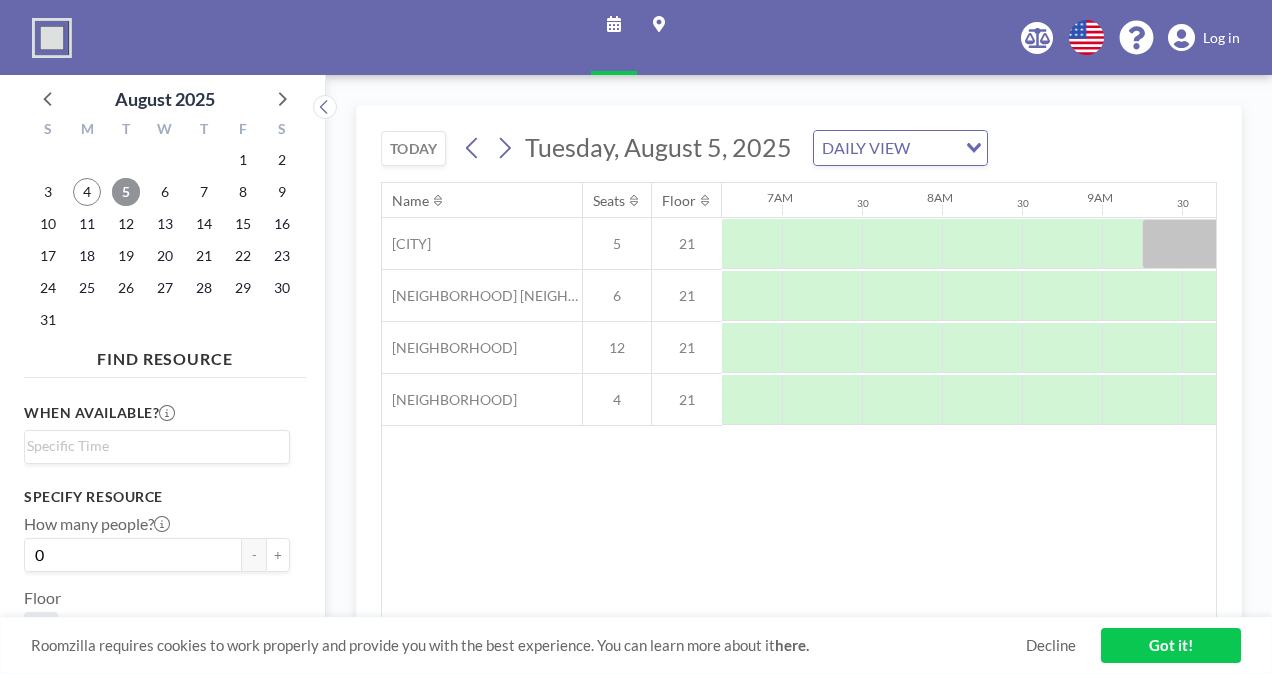 scroll, scrollTop: 0, scrollLeft: 1200, axis: horizontal 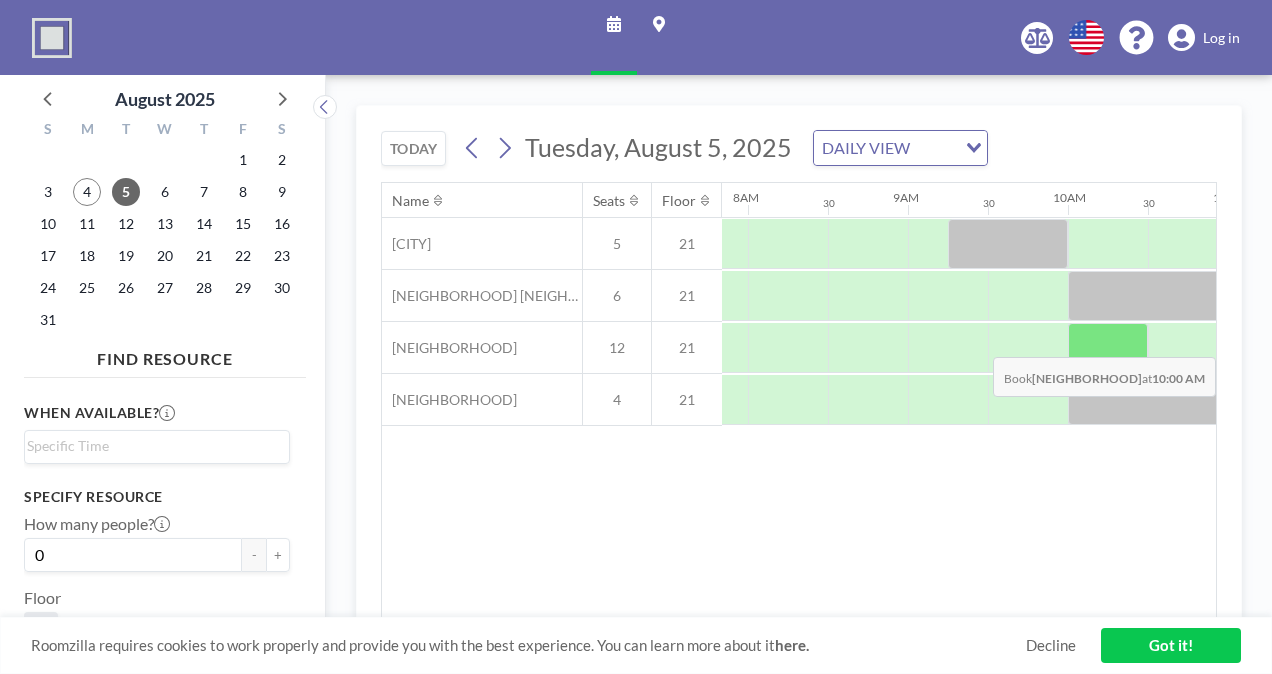 click at bounding box center (1108, 348) 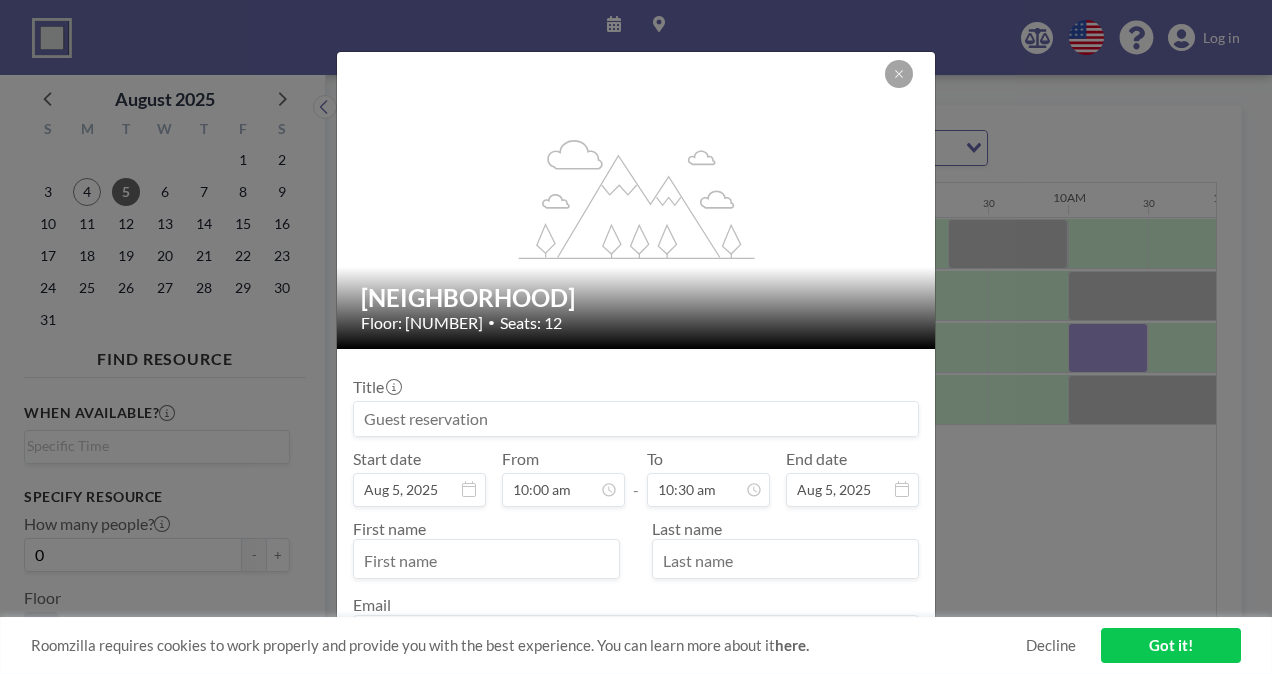 click at bounding box center (636, 419) 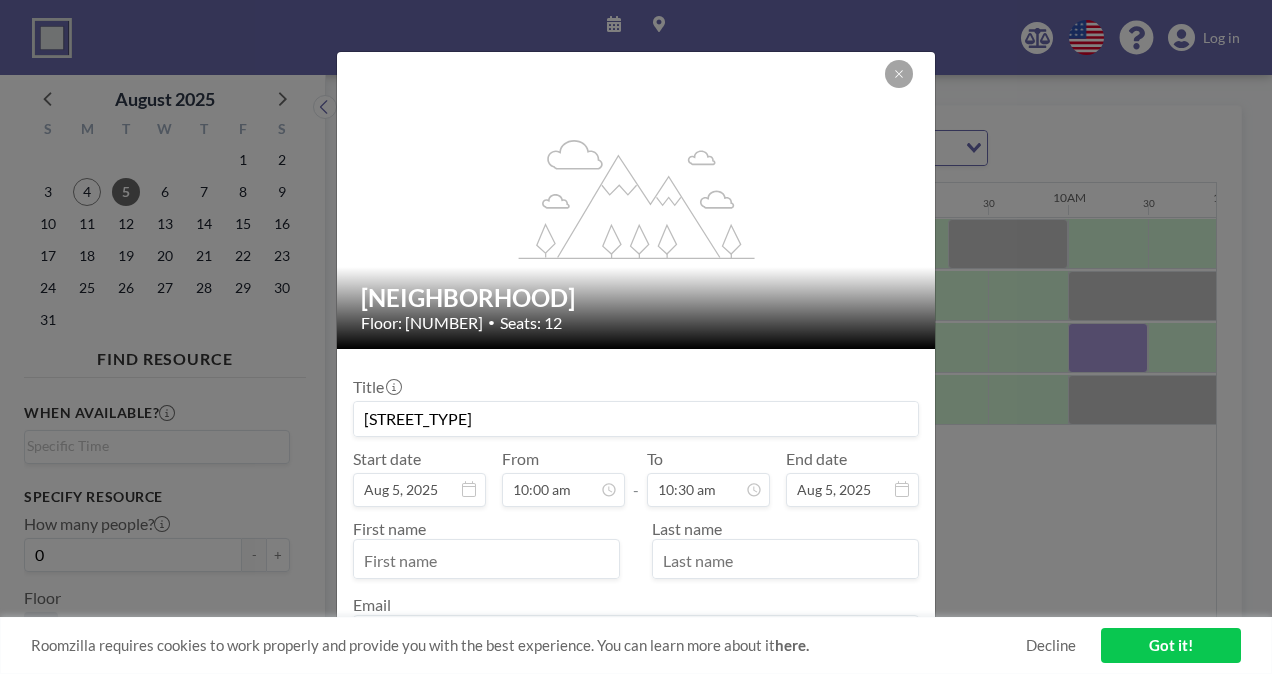 type on "S" 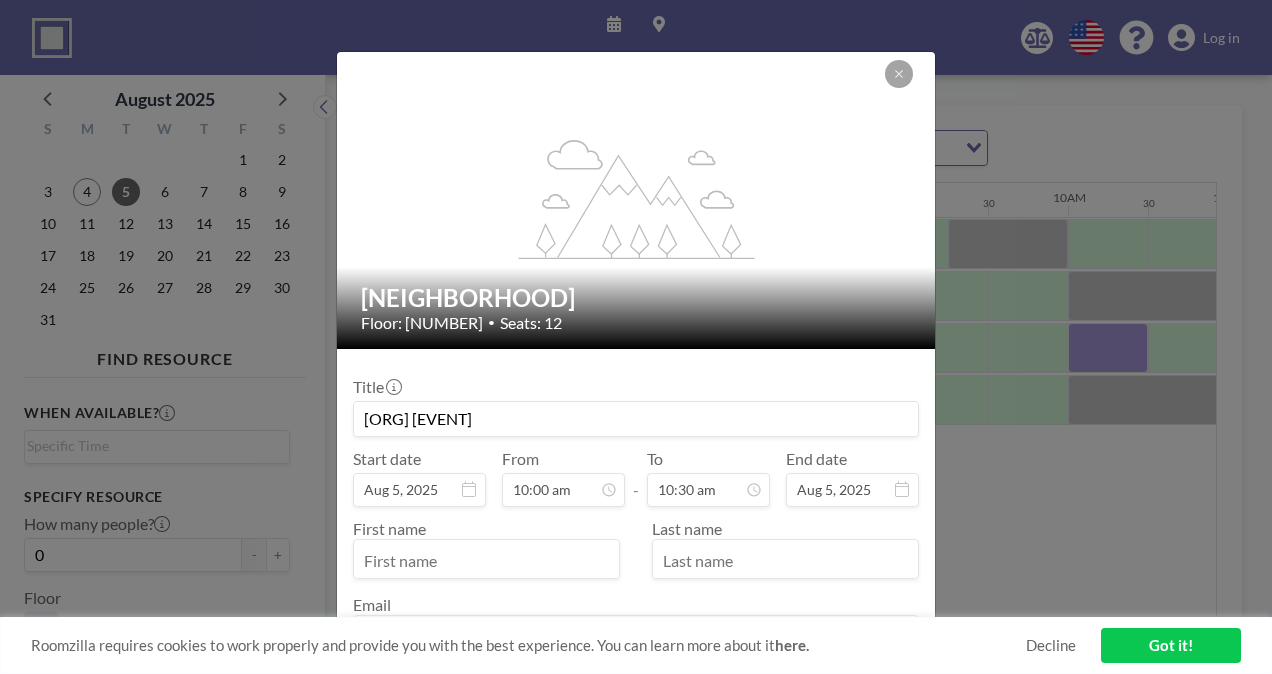 scroll, scrollTop: 139, scrollLeft: 0, axis: vertical 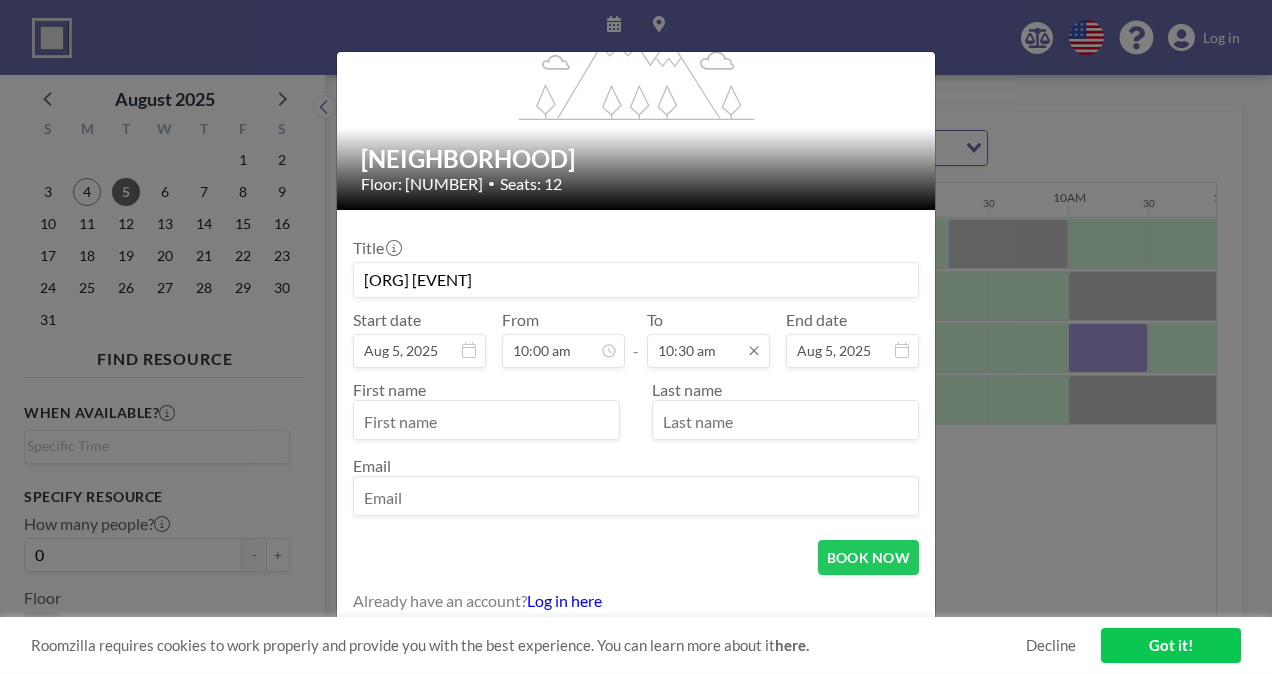 type on "YMOC Orientation" 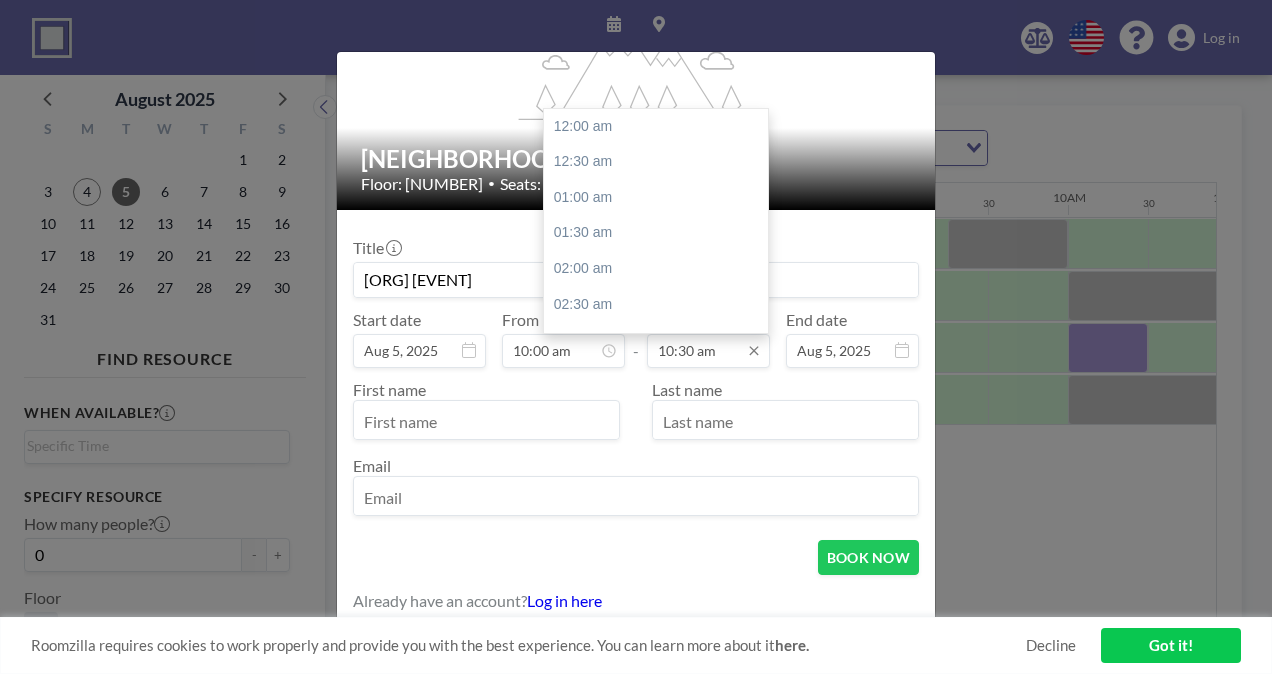 click on "10:30 am" at bounding box center [708, 351] 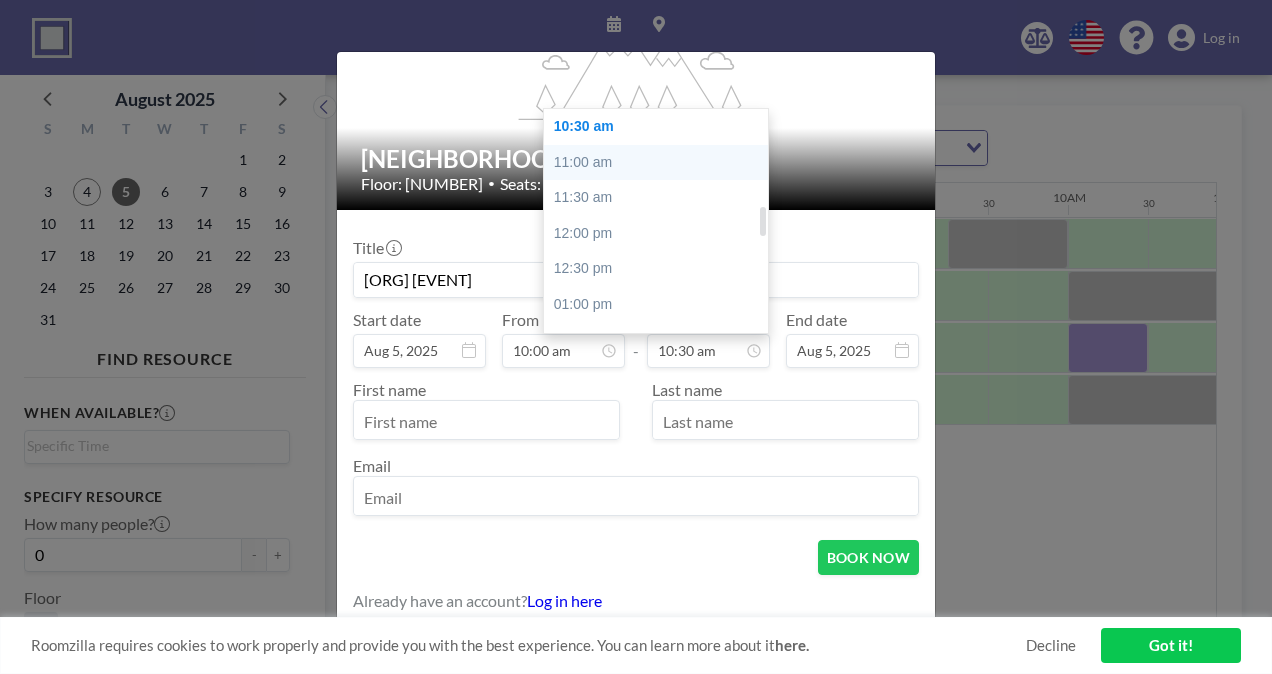 click on "11:00 am" at bounding box center [661, 163] 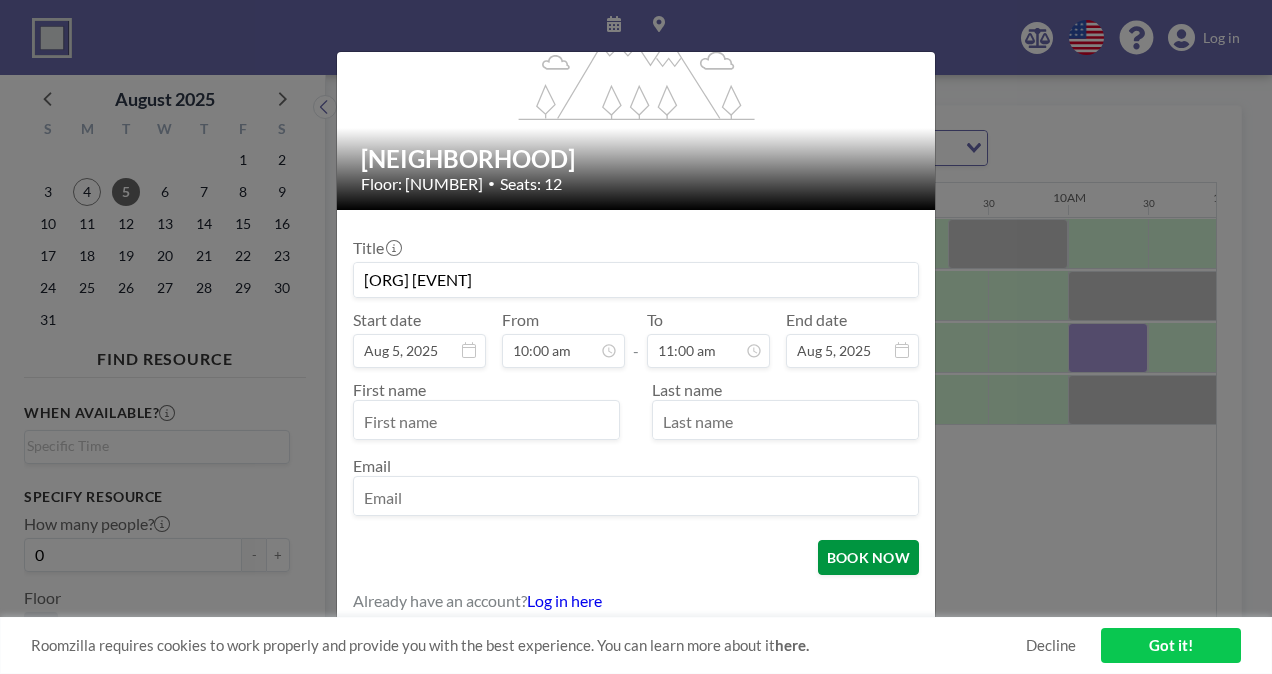 click on "BOOK NOW" at bounding box center (868, 557) 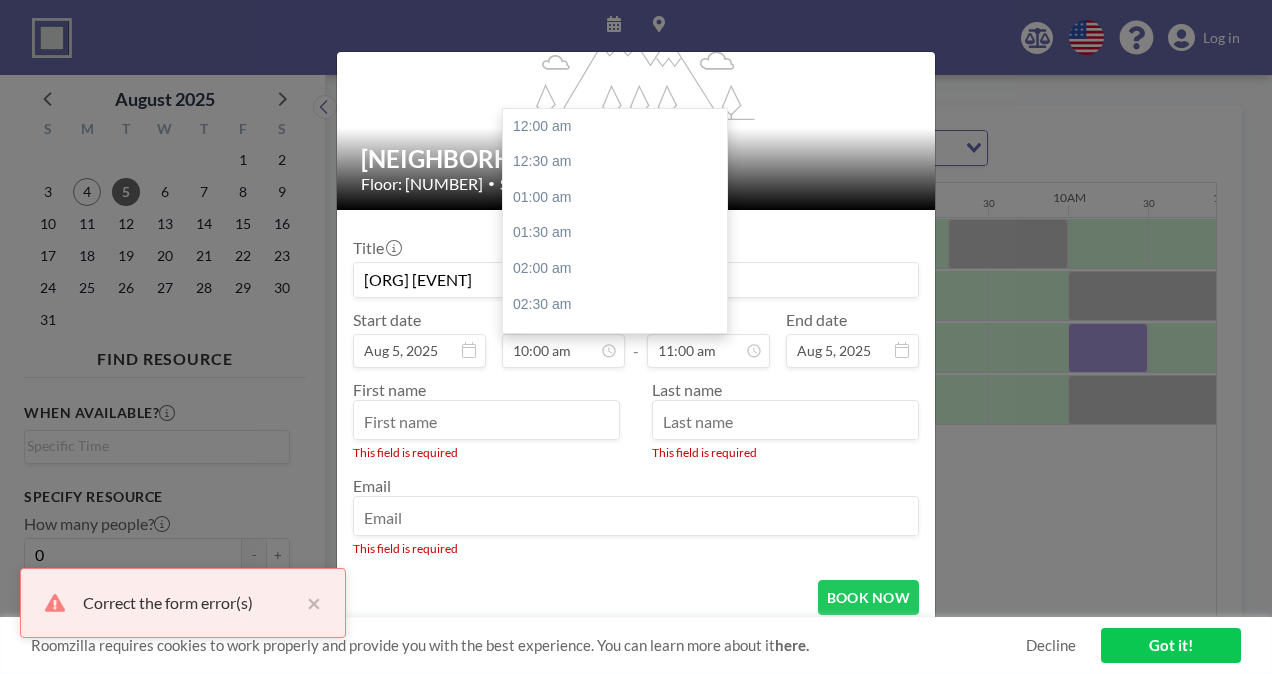 scroll, scrollTop: 712, scrollLeft: 0, axis: vertical 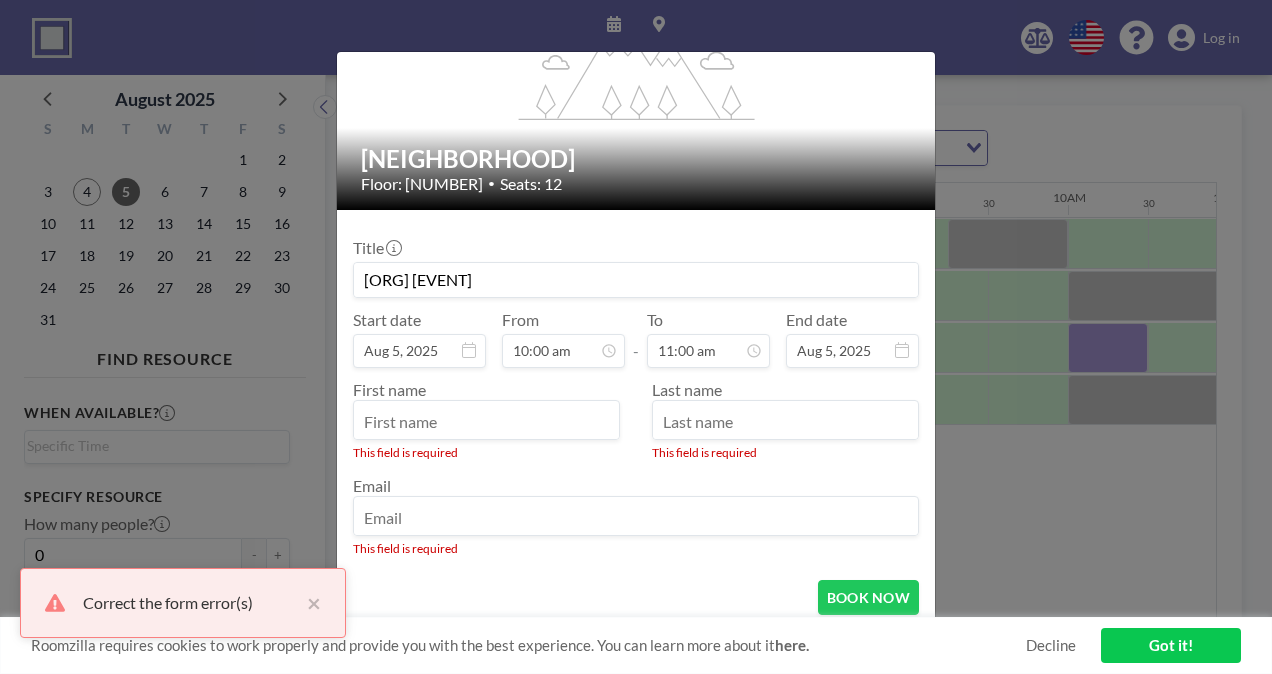click at bounding box center [486, 422] 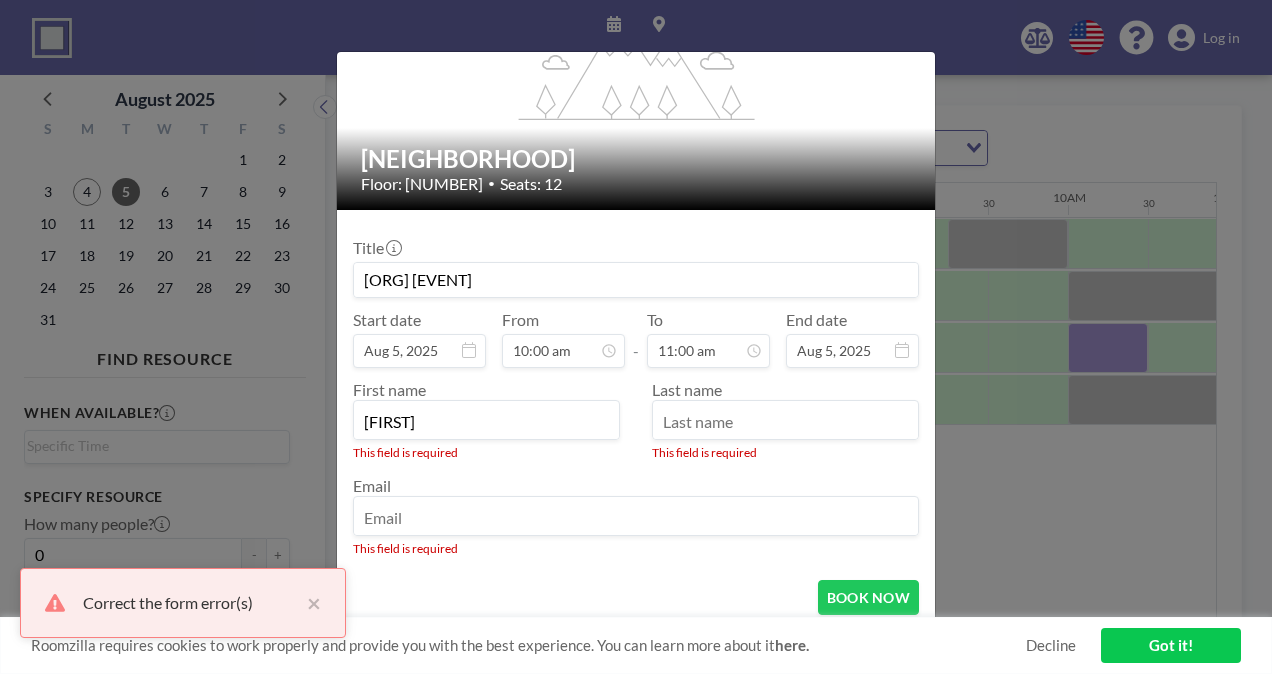type on "[FIRST]" 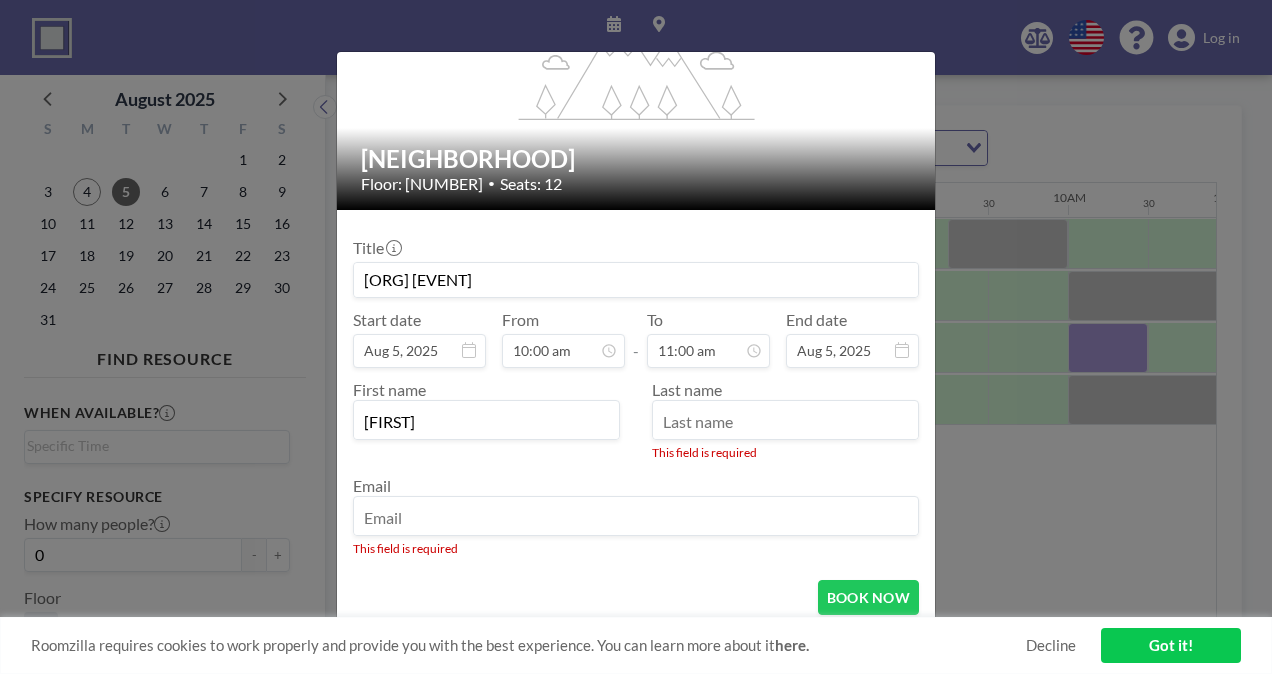 click at bounding box center [785, 422] 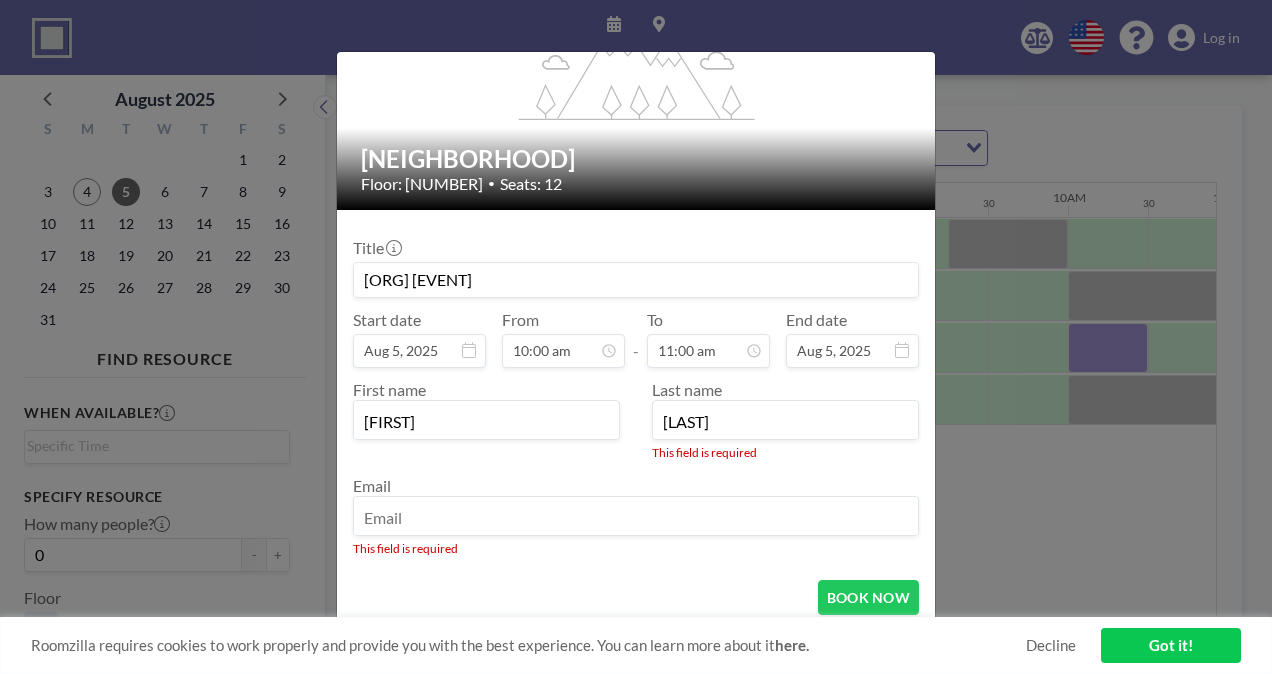 type on "Delgado" 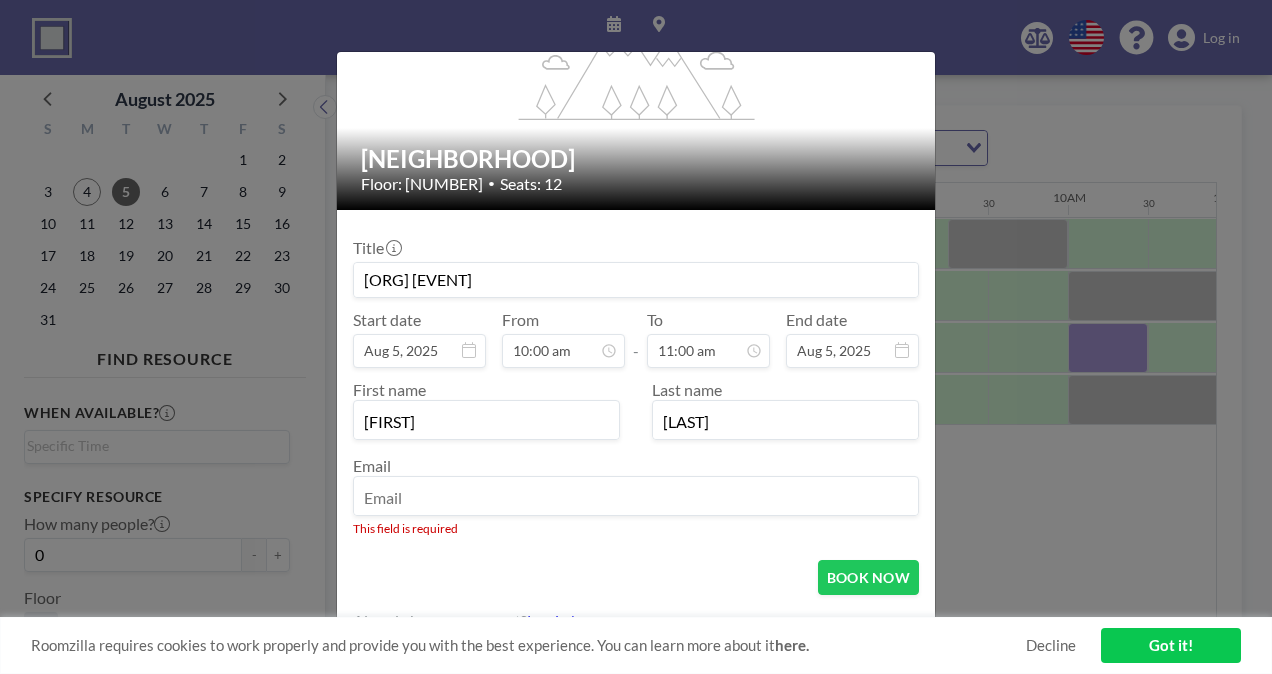 click on "Email   This field is required" at bounding box center [636, 496] 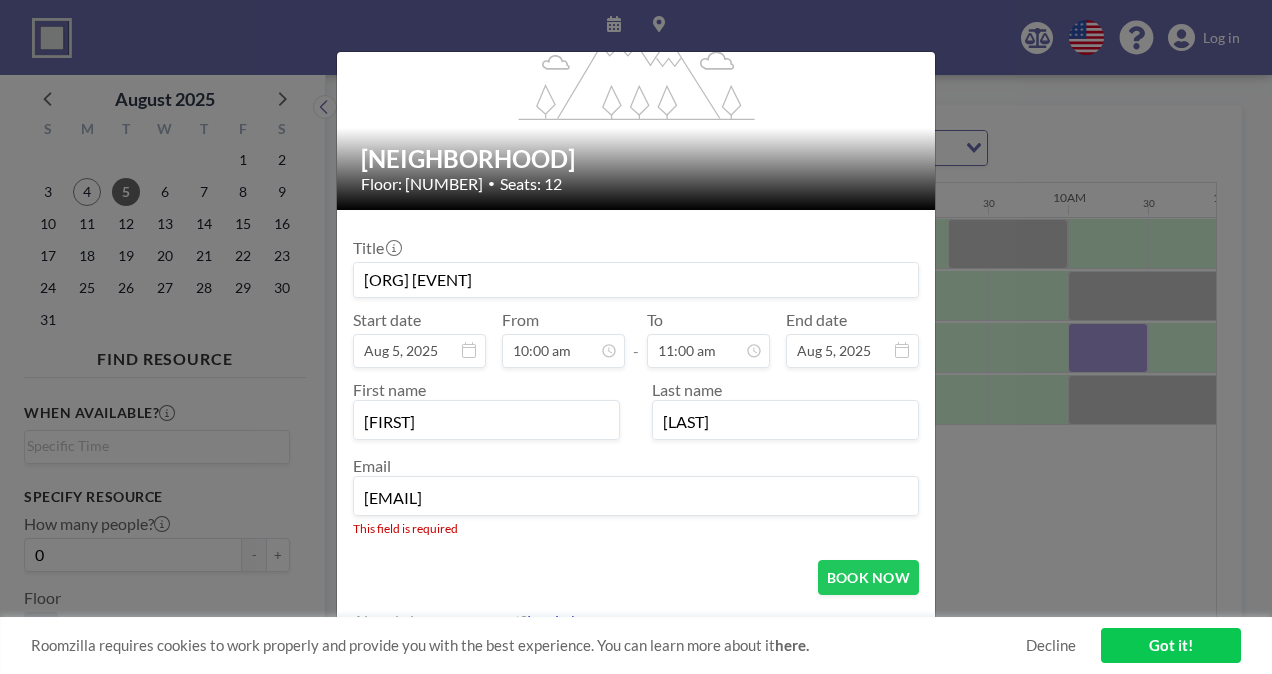 type on "[EMAIL]" 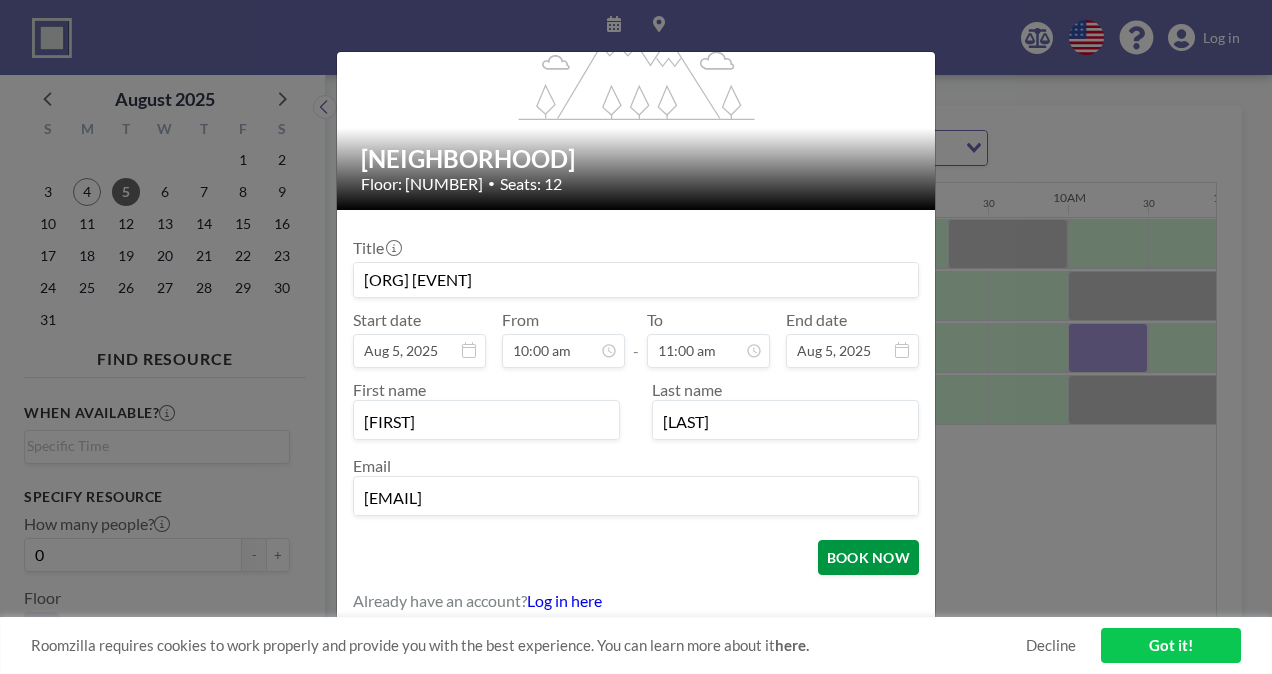 click on "Title  YMOC Orientation  Start date  Aug 5, 2025  From  10:00 am      -   To  11:00 am      End date  Aug 5, 2025  First name  Eder  Last name  Delgado  Email  edelgado@bottomline.org           BOOK NOW  Already have an account?  Log in here" at bounding box center [636, 418] 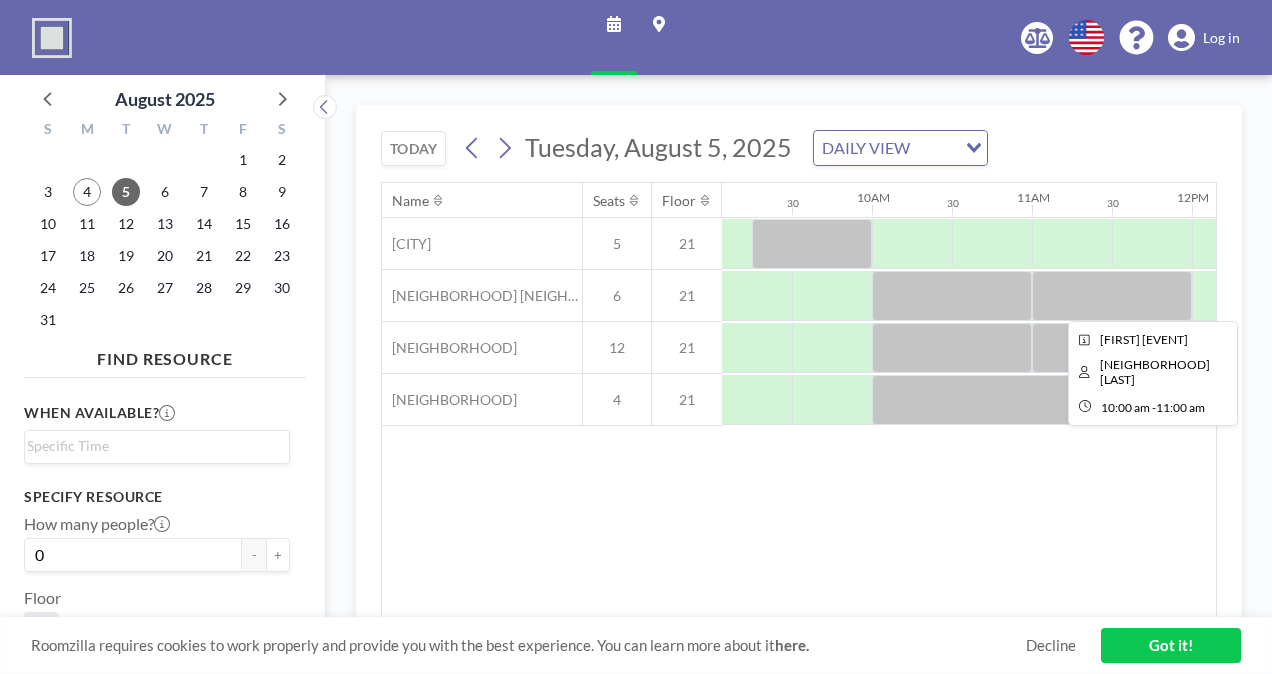 scroll, scrollTop: 0, scrollLeft: 1462, axis: horizontal 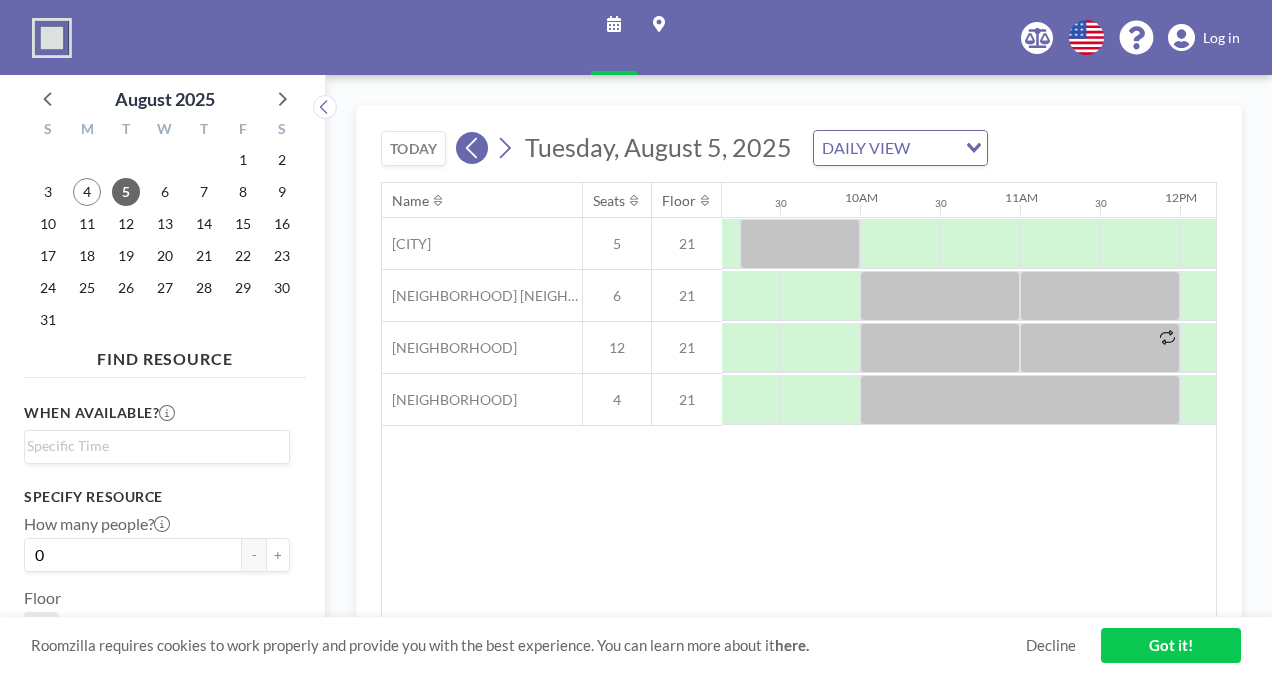 click 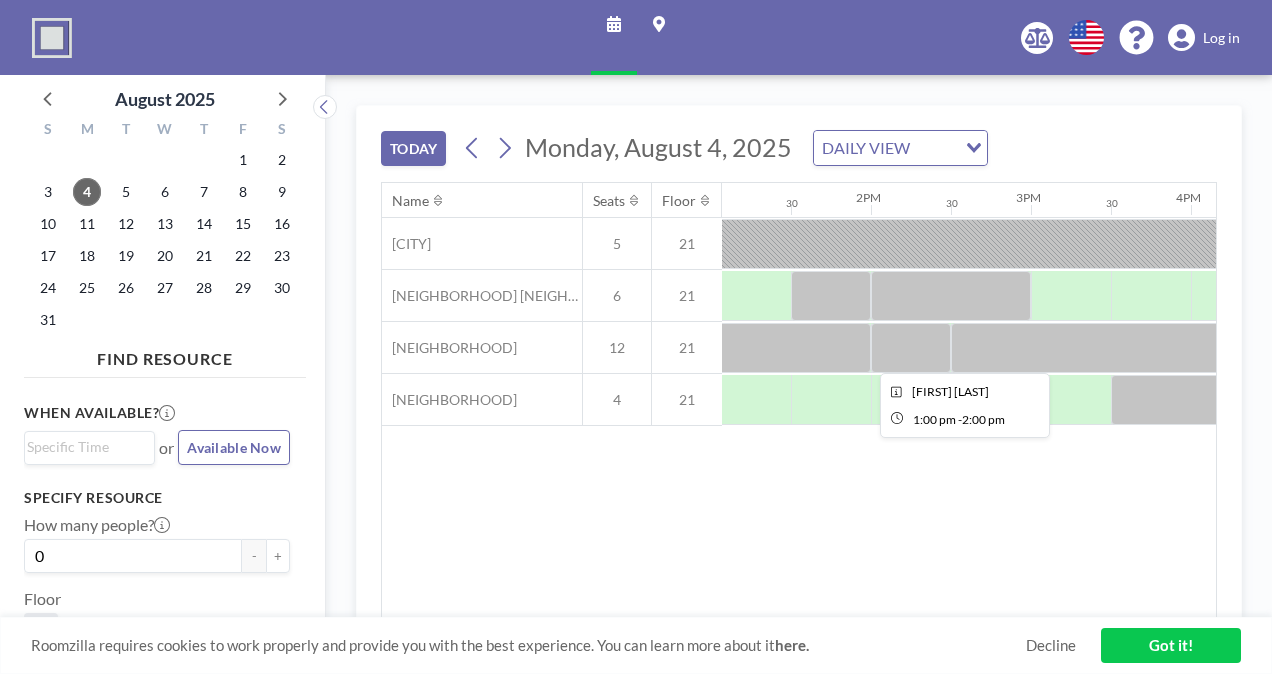 scroll, scrollTop: 0, scrollLeft: 2092, axis: horizontal 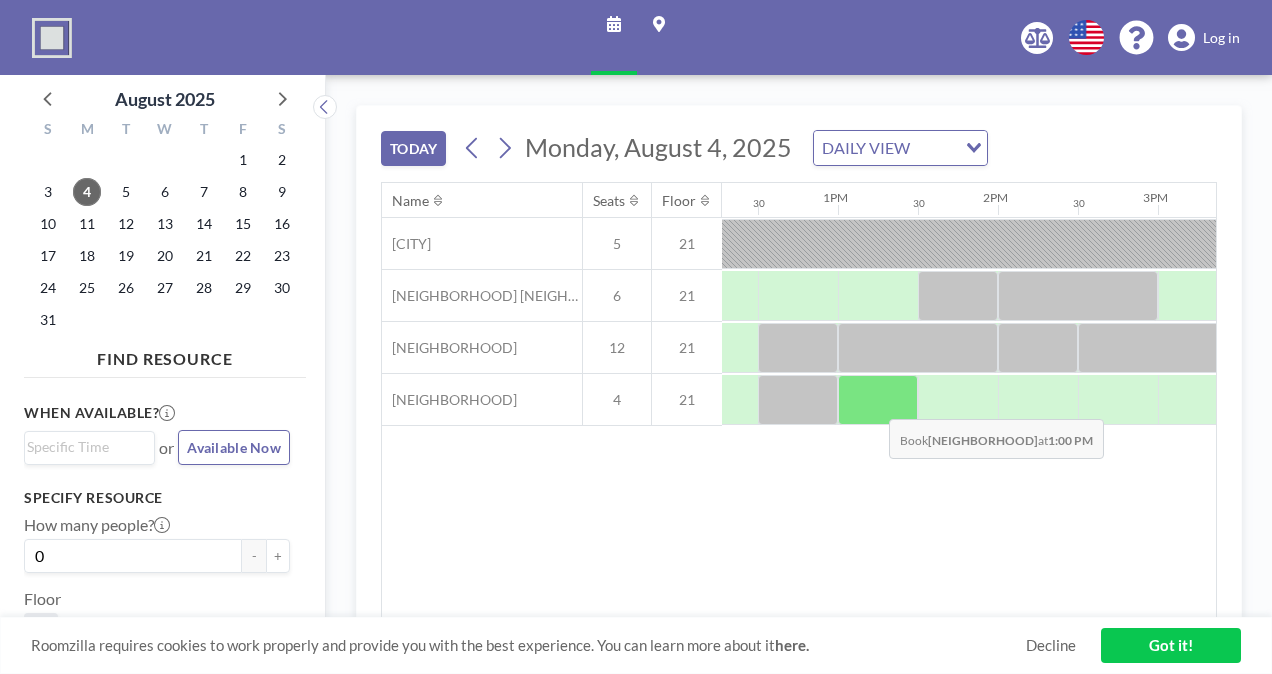 click at bounding box center (878, 400) 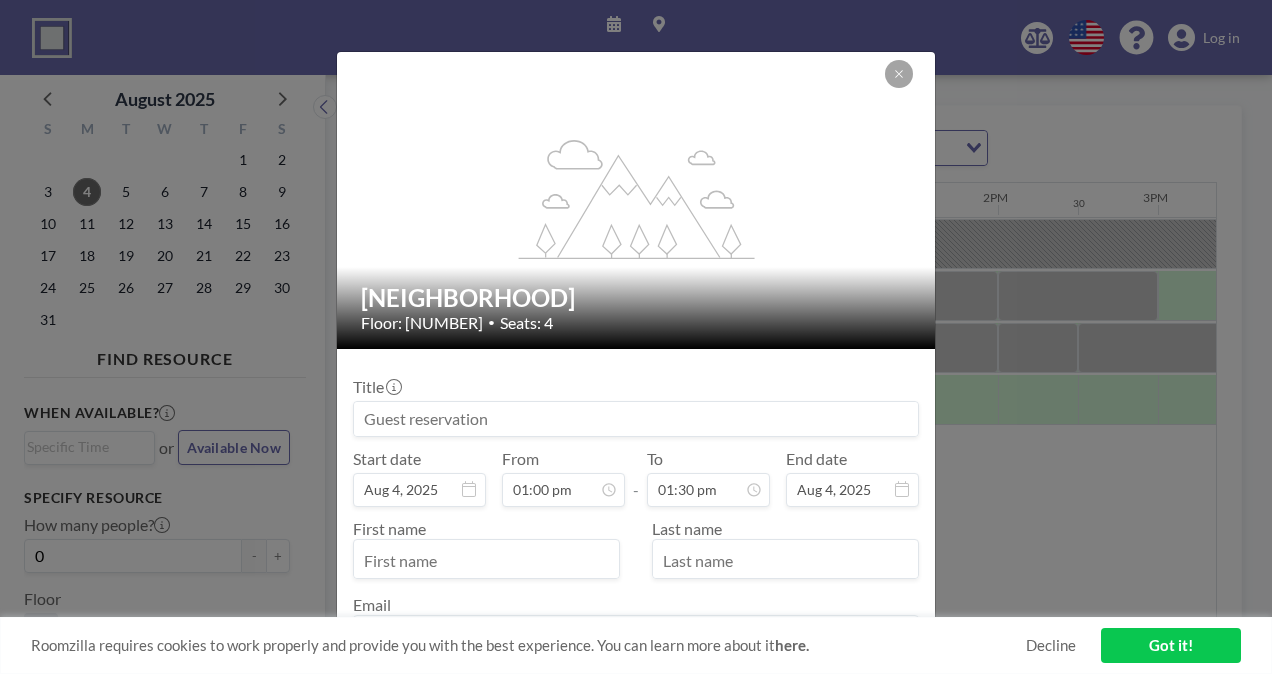 click at bounding box center (636, 419) 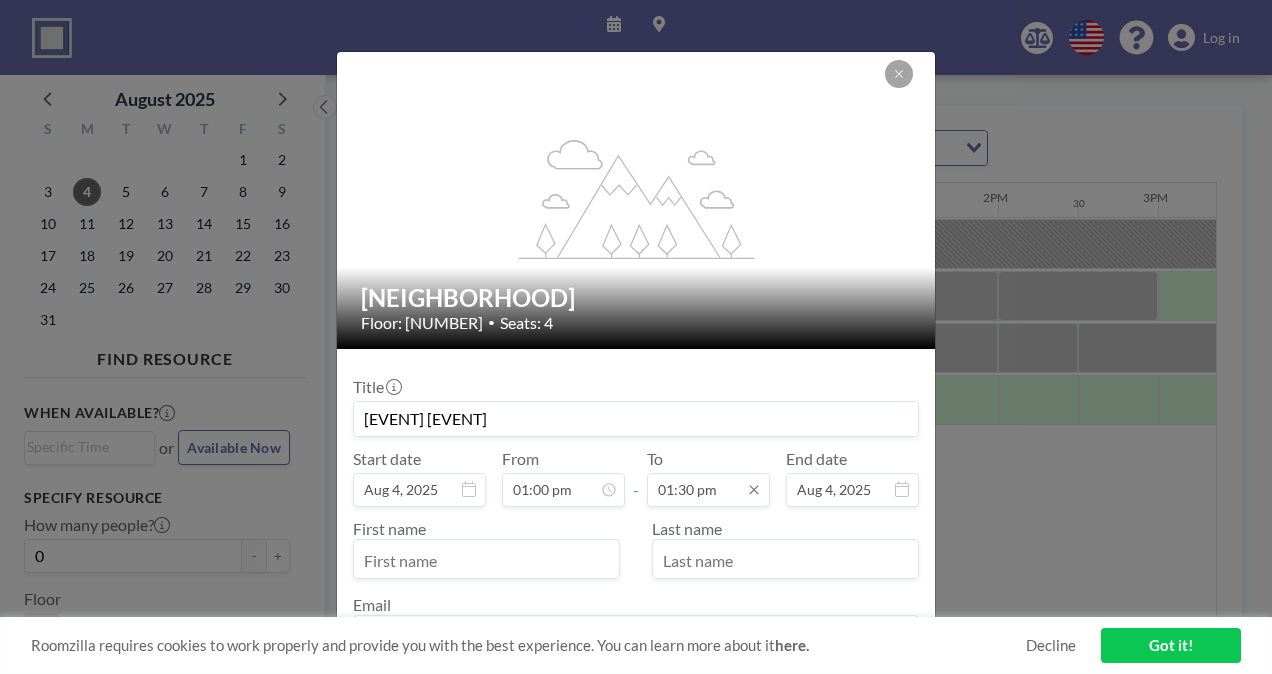 scroll, scrollTop: 0, scrollLeft: 0, axis: both 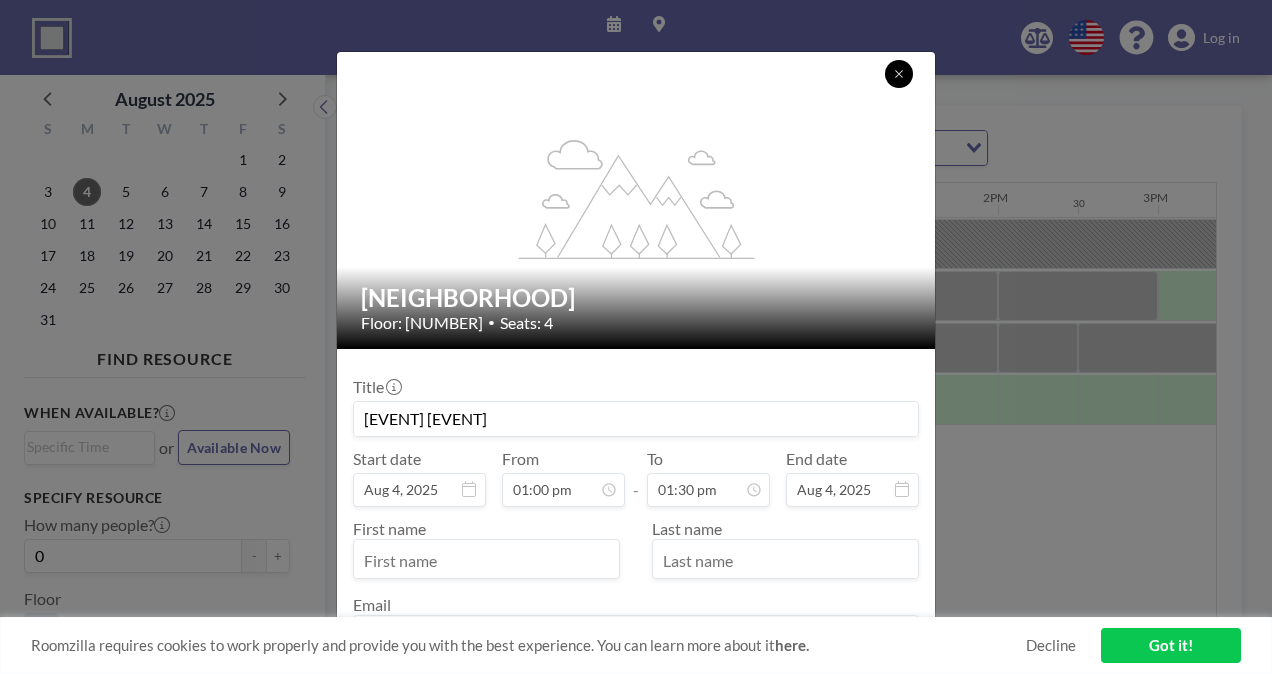 type on "Student Meeting" 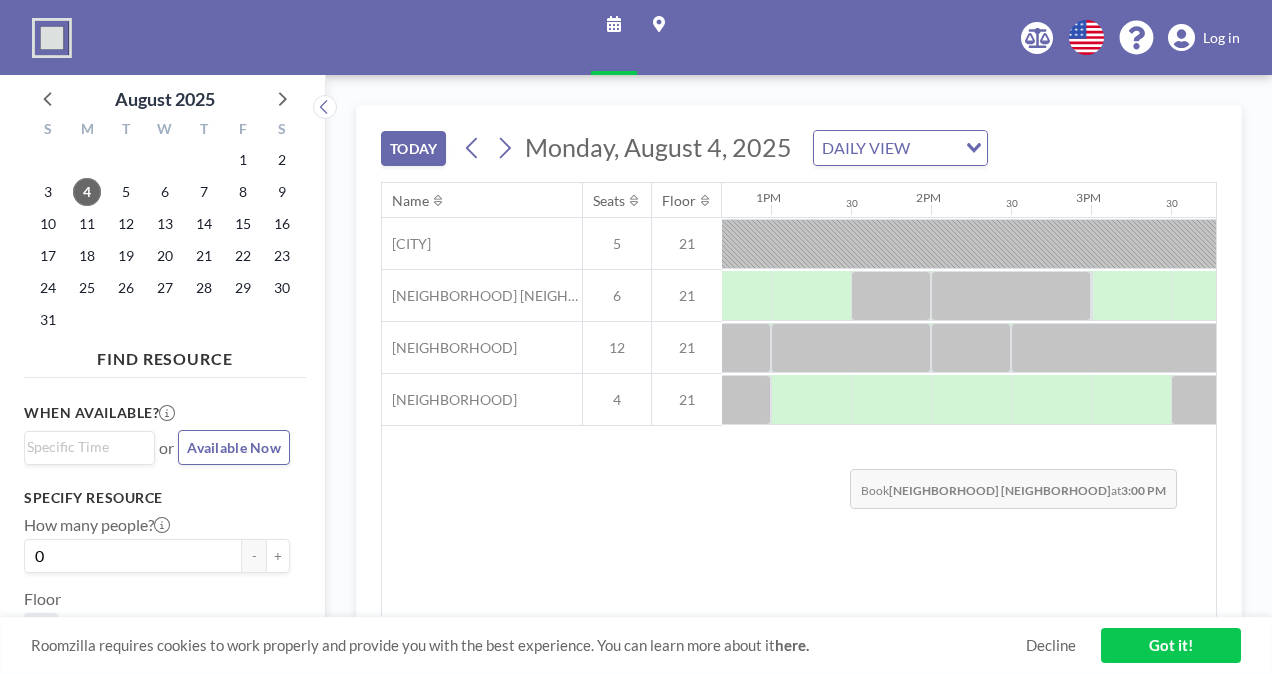 scroll, scrollTop: 0, scrollLeft: 2030, axis: horizontal 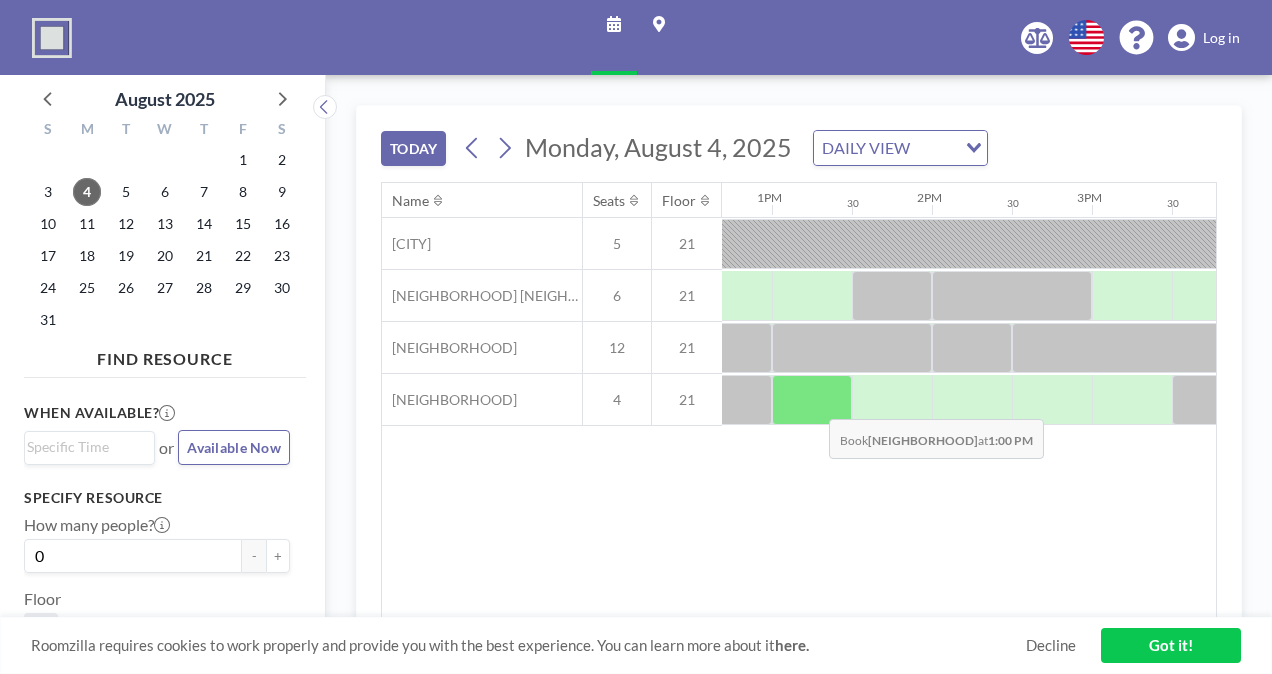 click at bounding box center (812, 400) 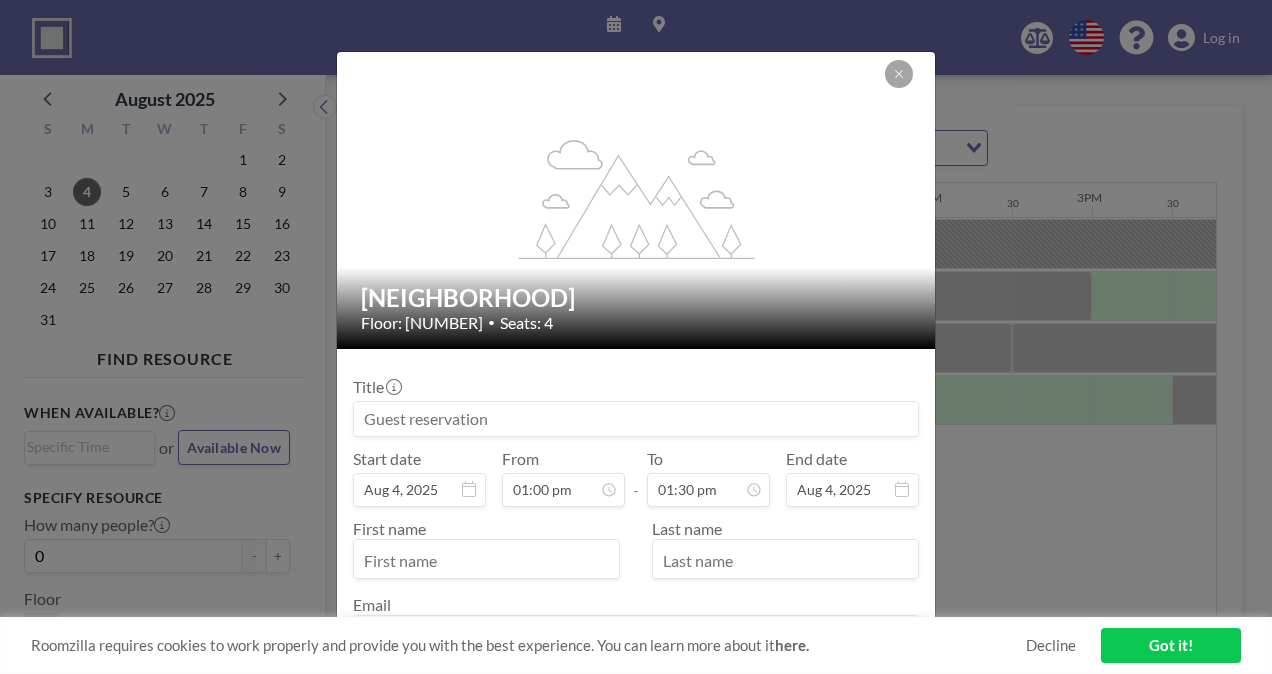 click at bounding box center (636, 419) 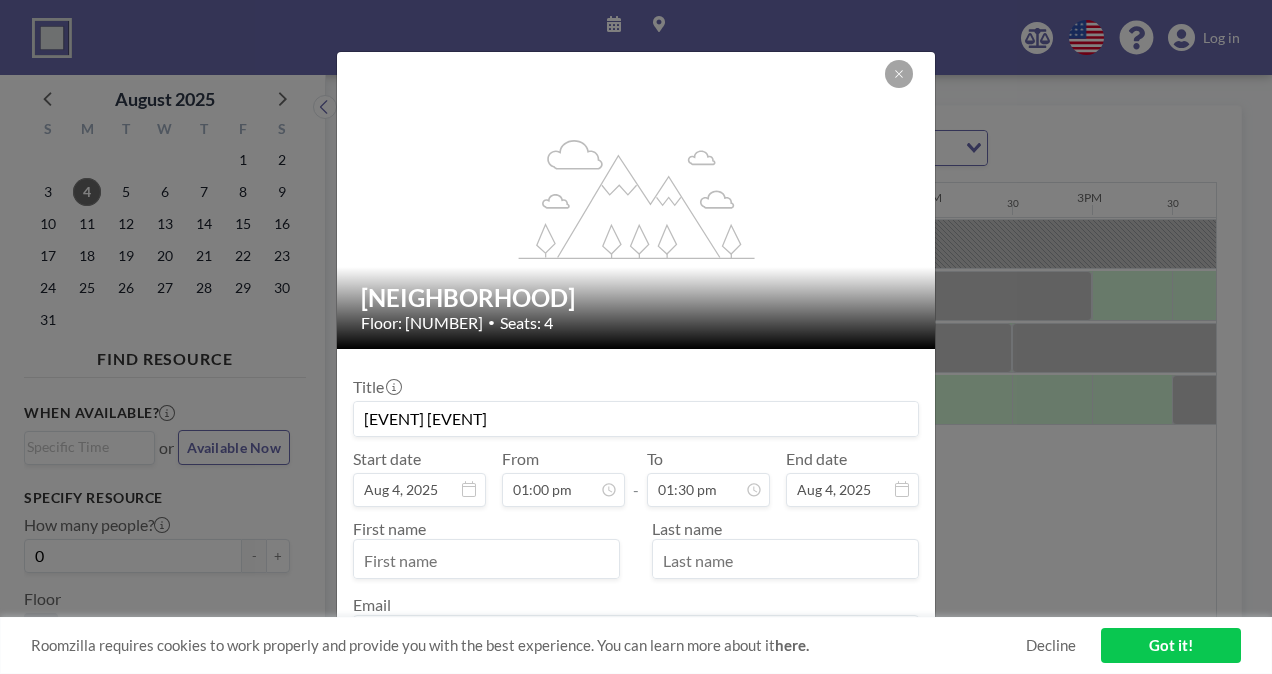 type on "Student Meeting" 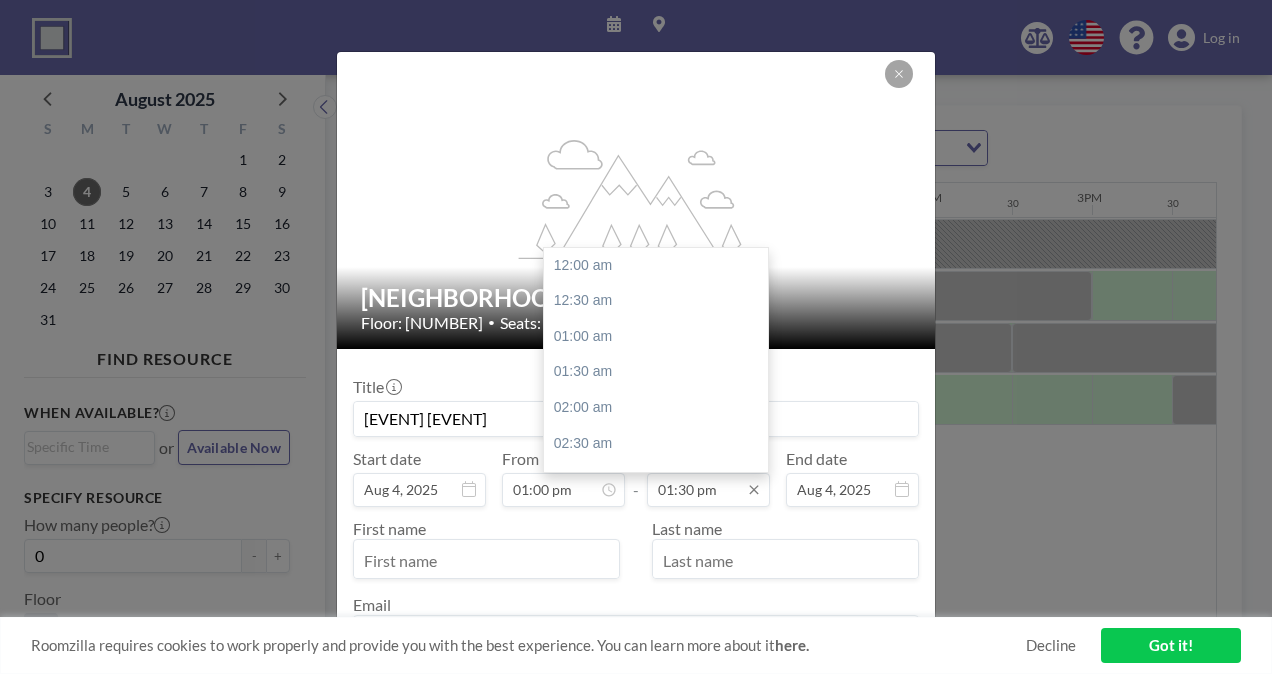 scroll, scrollTop: 961, scrollLeft: 0, axis: vertical 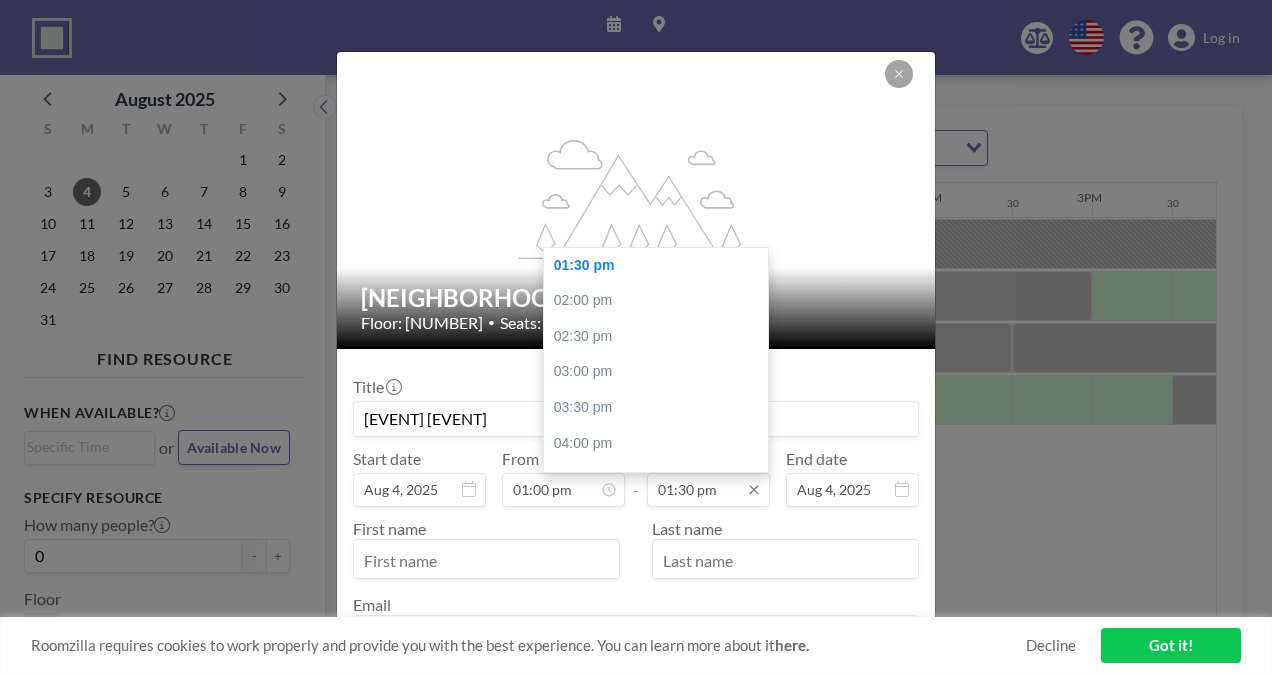 click on "01:30 pm" at bounding box center [708, 490] 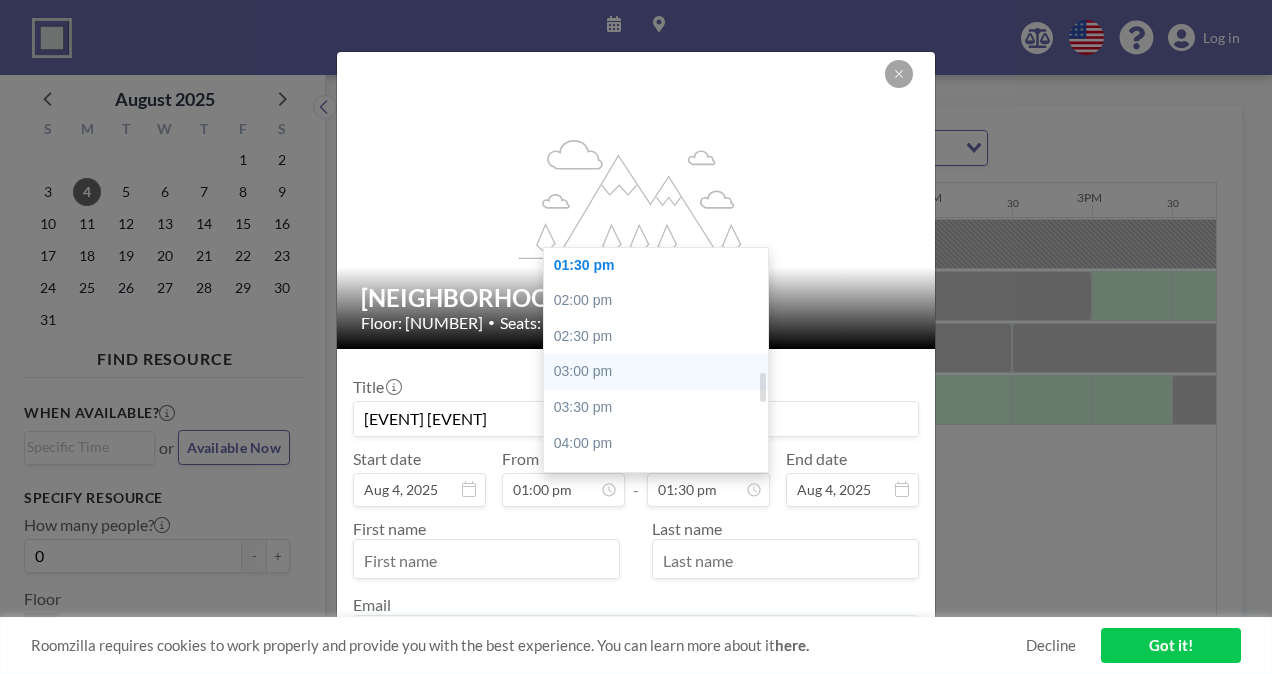 click on "03:00 pm" at bounding box center (661, 372) 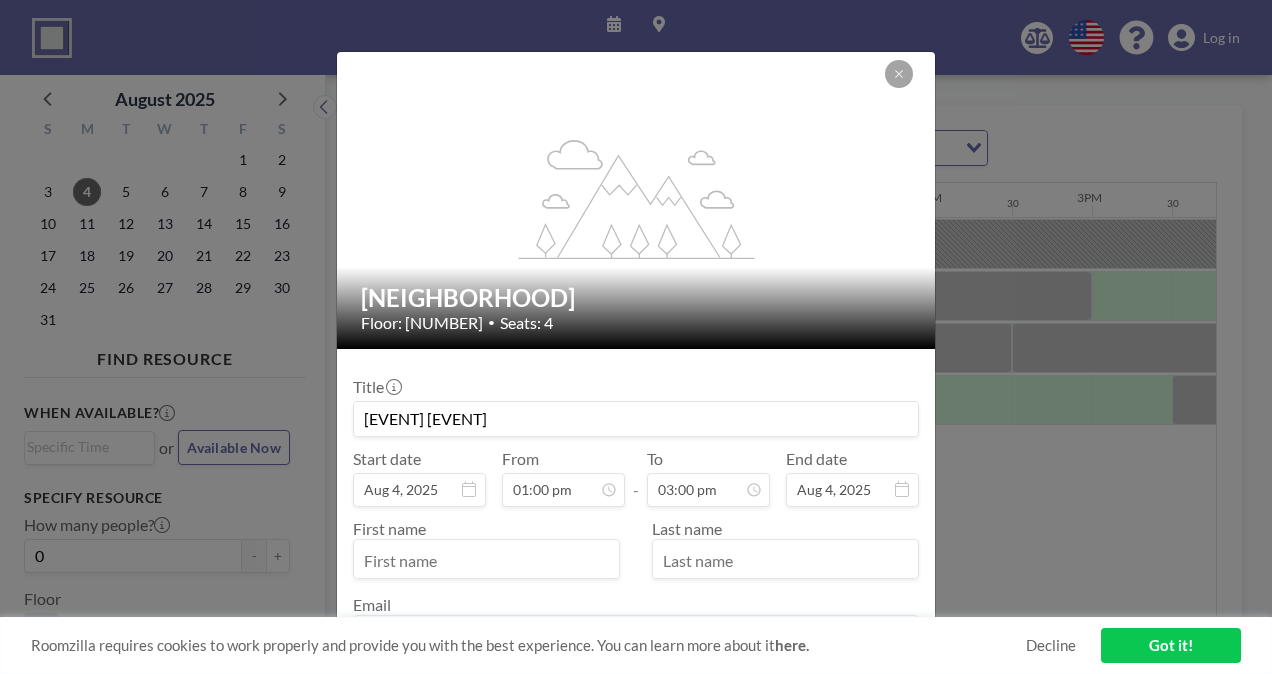 scroll, scrollTop: 1068, scrollLeft: 0, axis: vertical 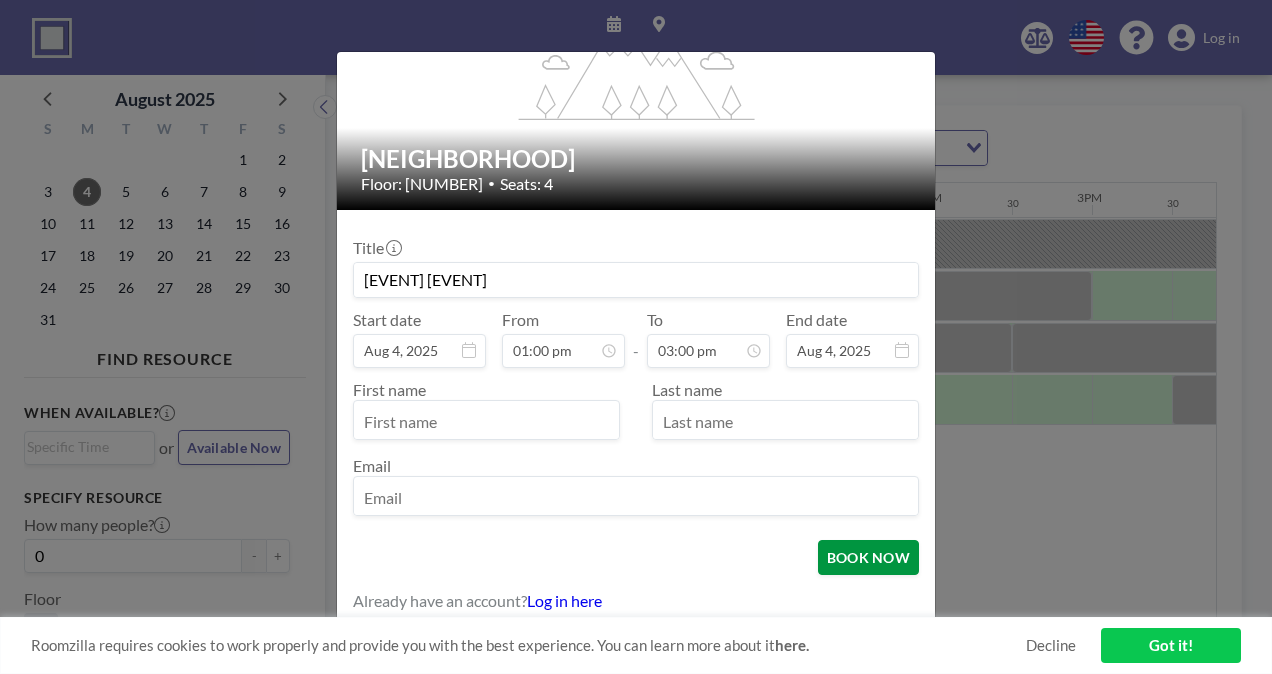 click on "BOOK NOW" at bounding box center (868, 557) 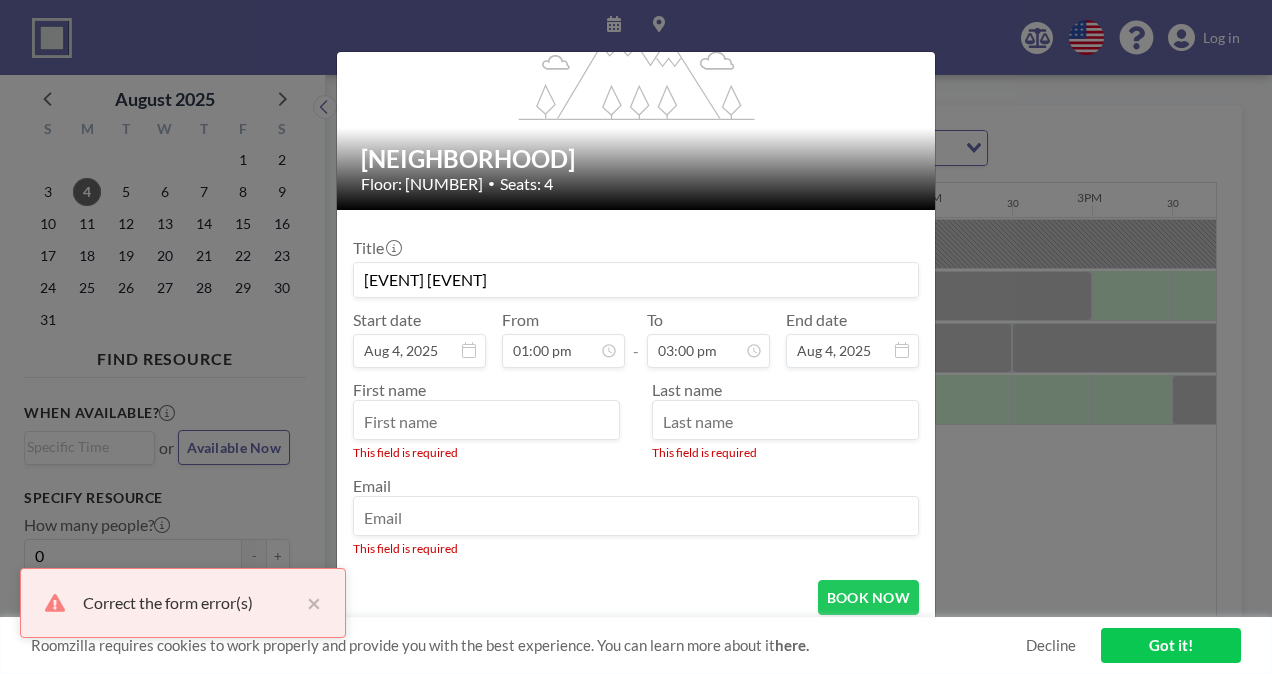 click at bounding box center (486, 422) 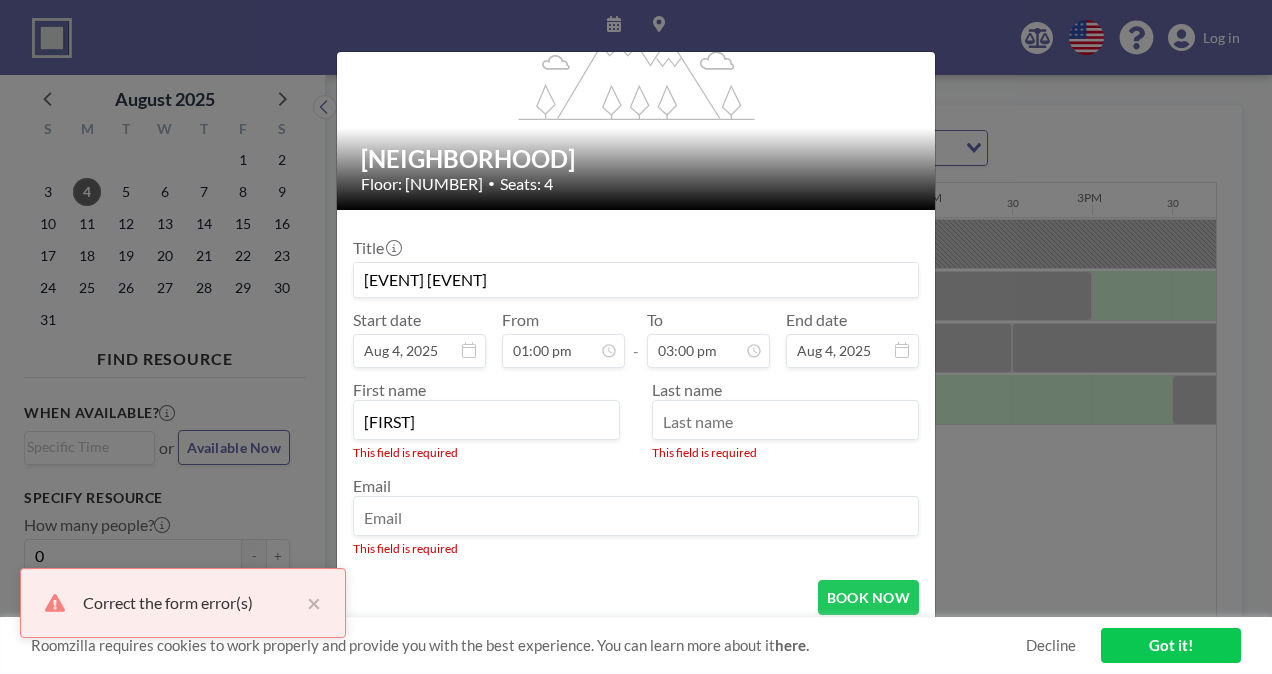 type on "[FIRST]" 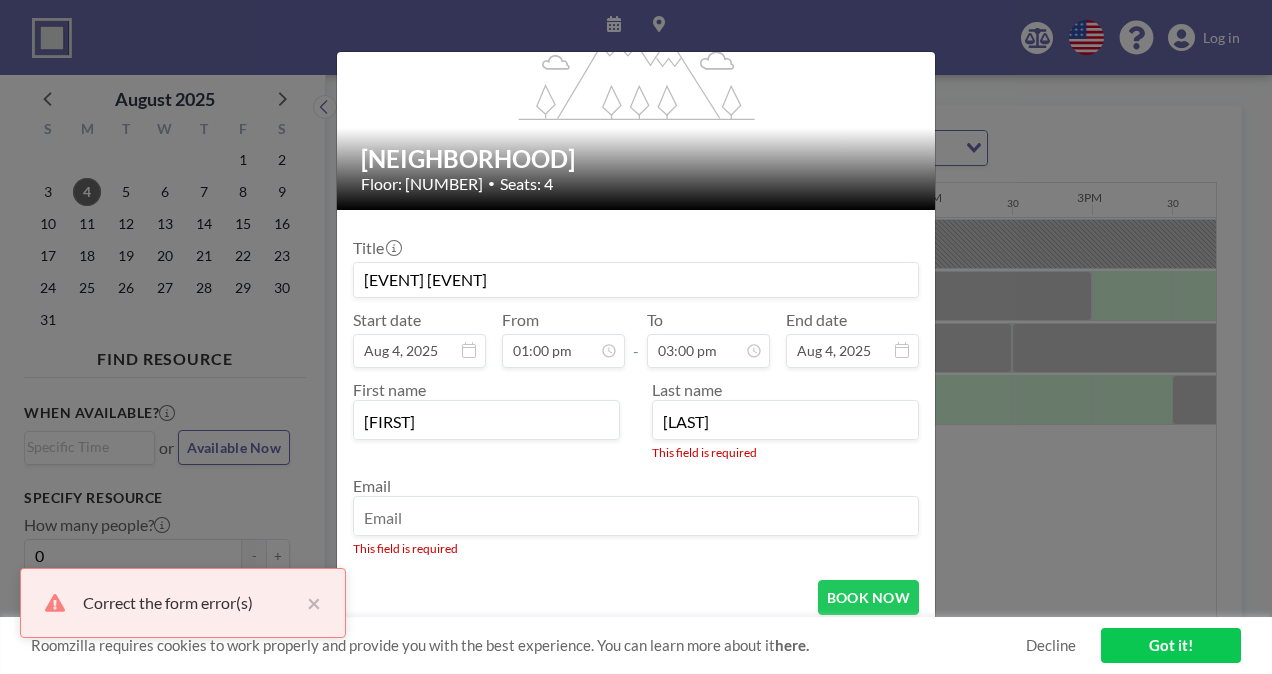 type on "Delgado" 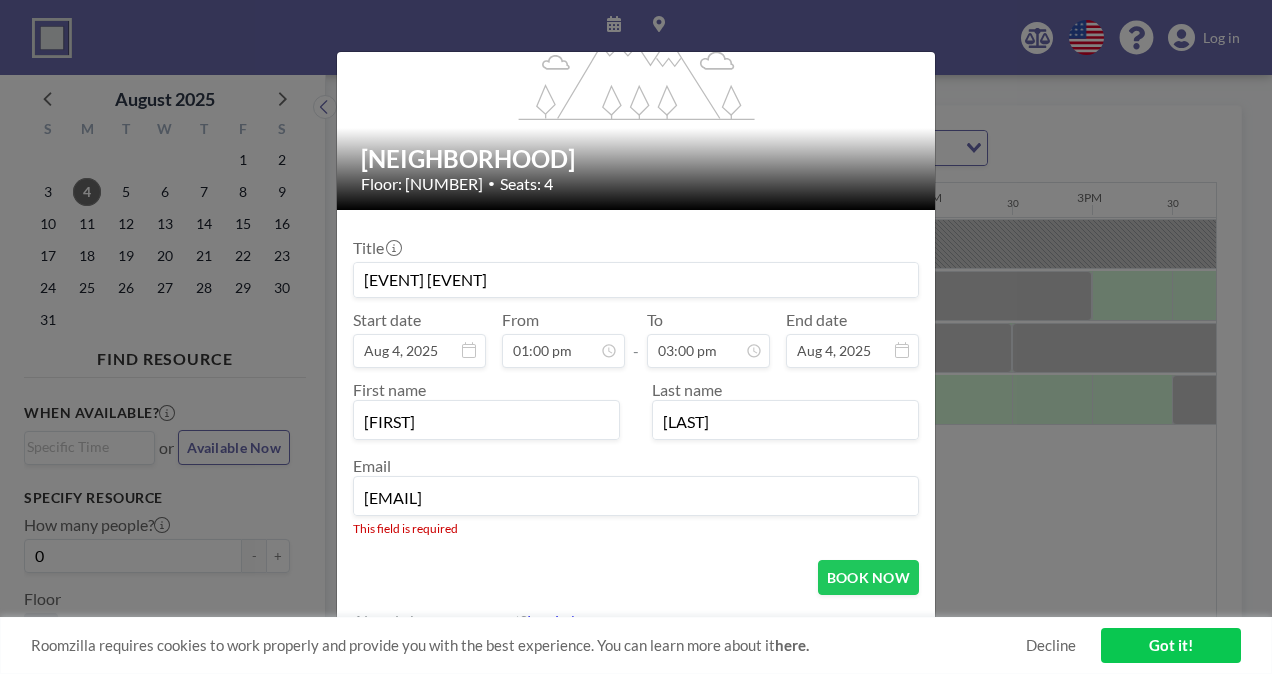 type on "[EMAIL]" 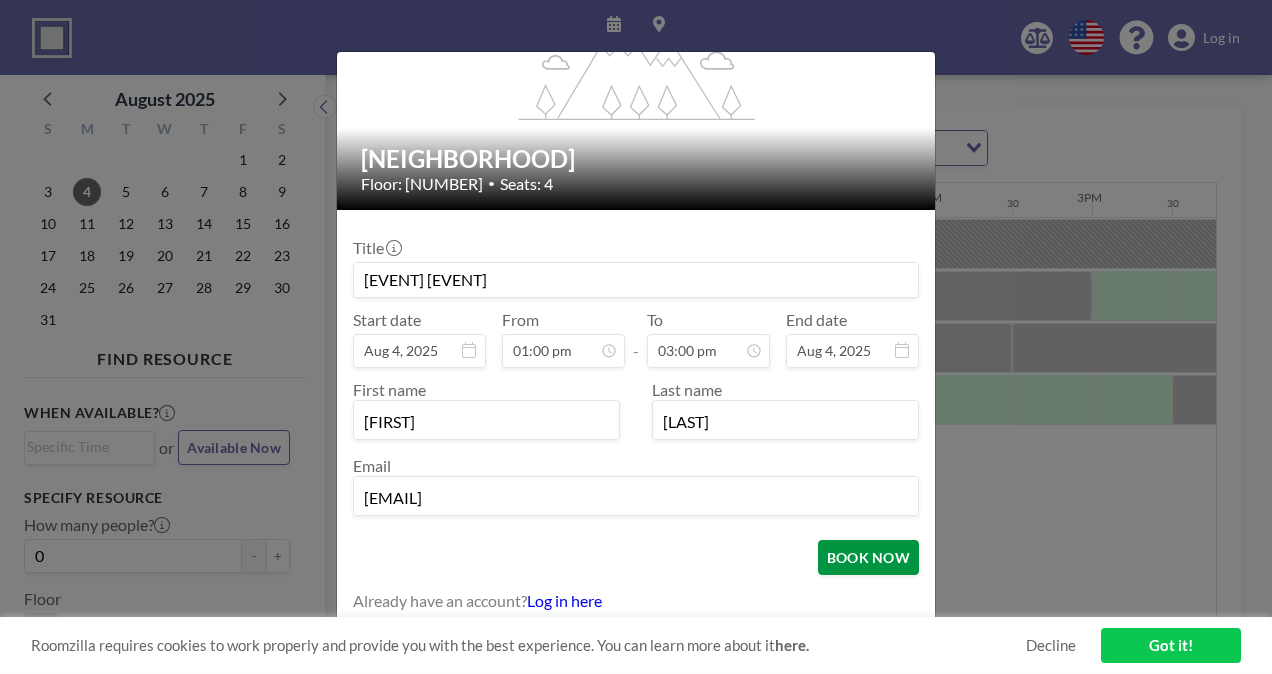 click on "BOOK NOW" at bounding box center (868, 557) 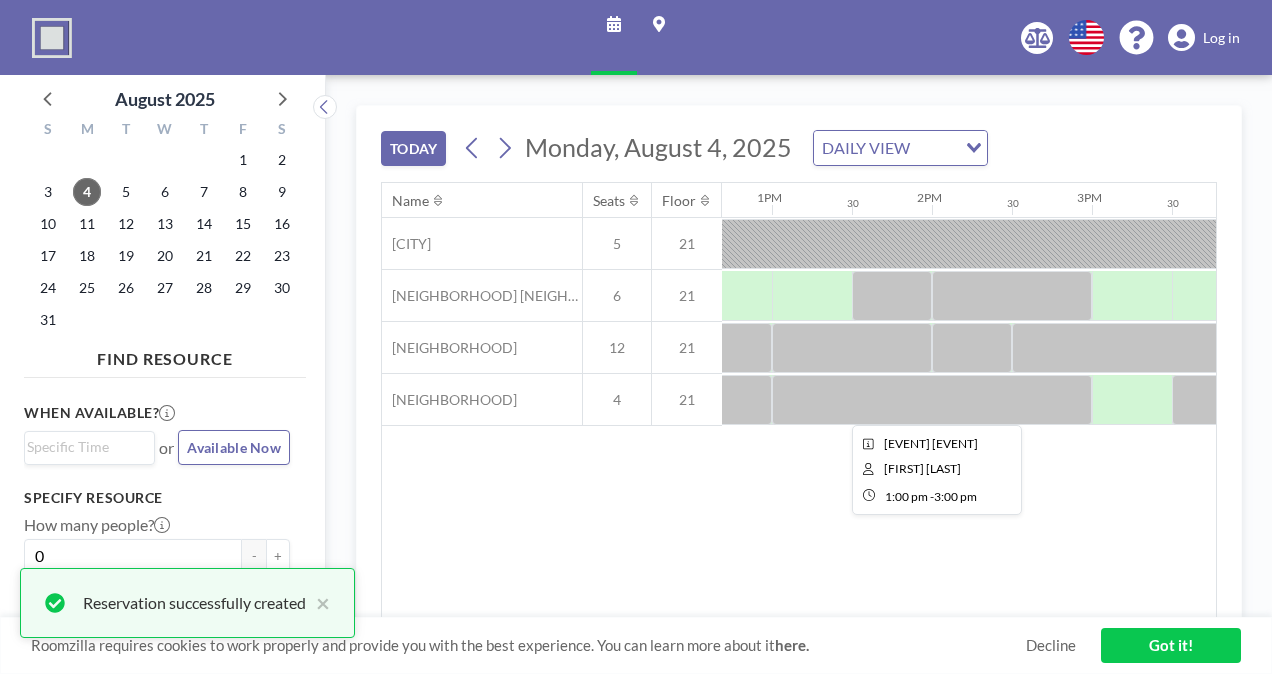 scroll, scrollTop: 0, scrollLeft: 2053, axis: horizontal 